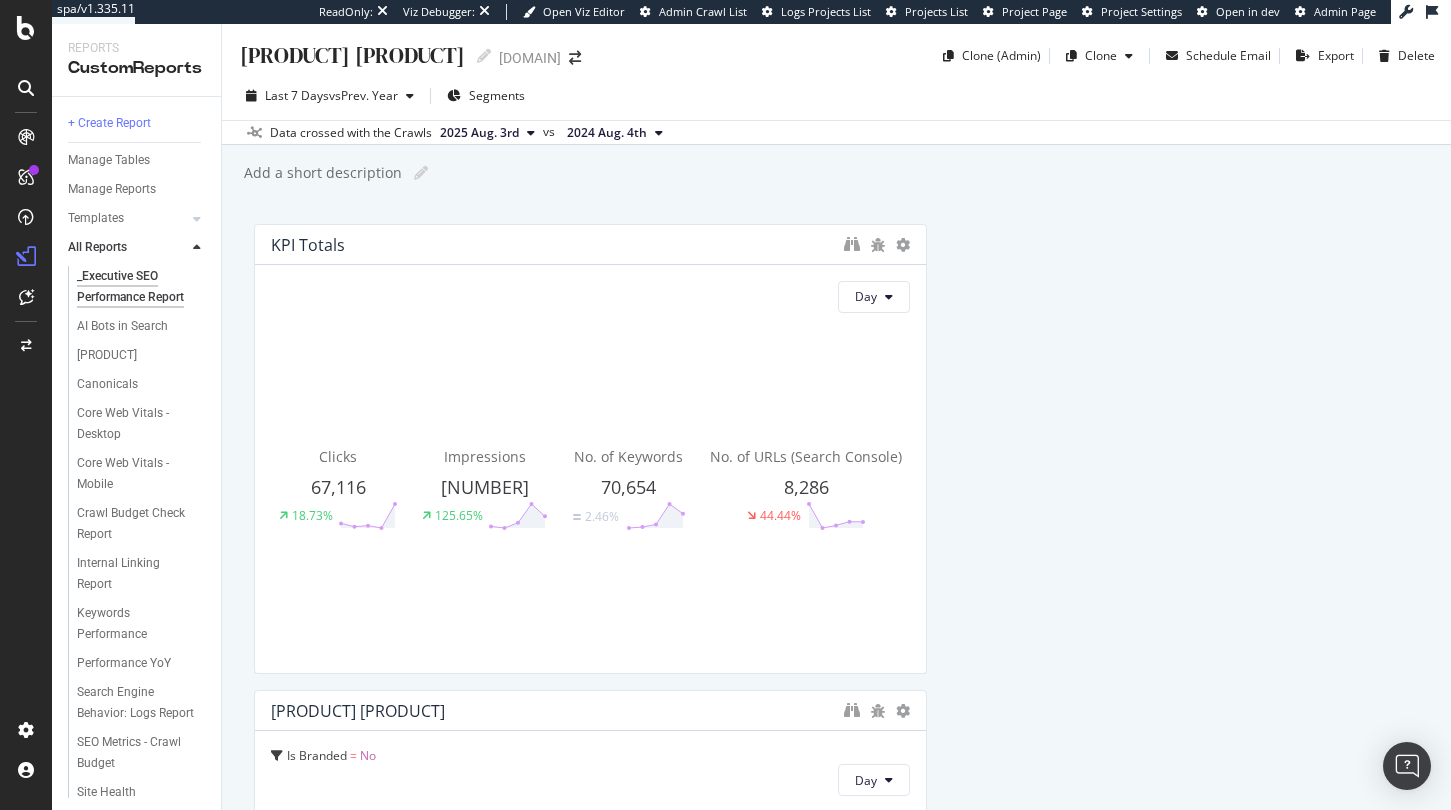 scroll, scrollTop: 0, scrollLeft: 0, axis: both 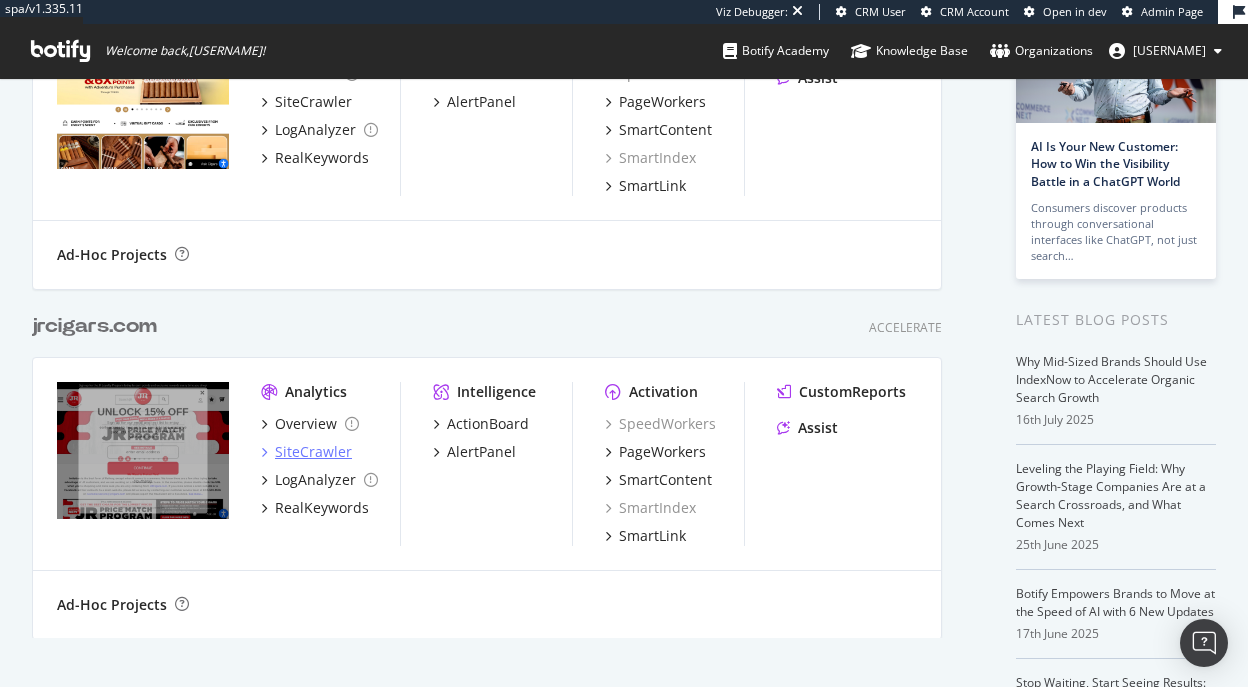 click on "SiteCrawler" at bounding box center (313, 452) 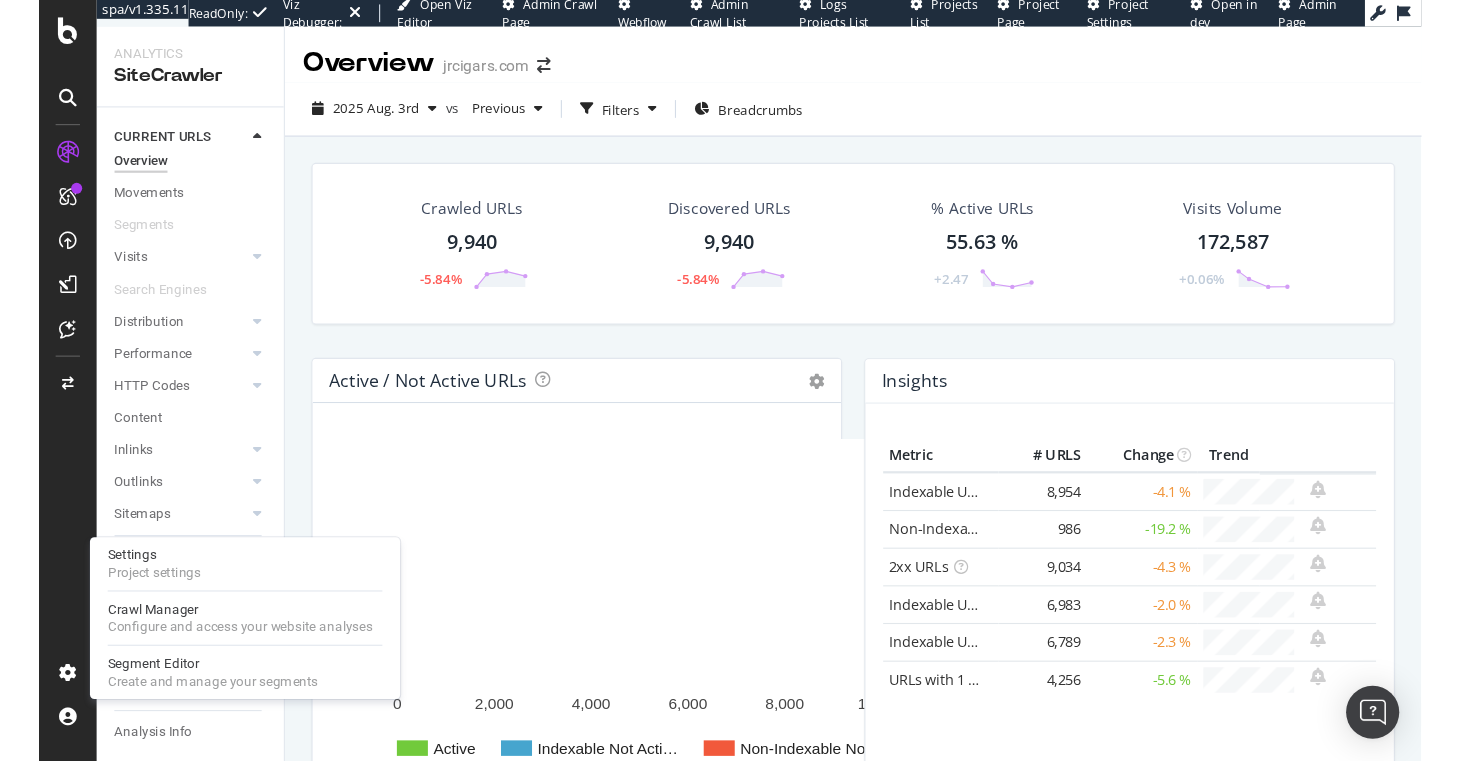 scroll, scrollTop: 0, scrollLeft: 0, axis: both 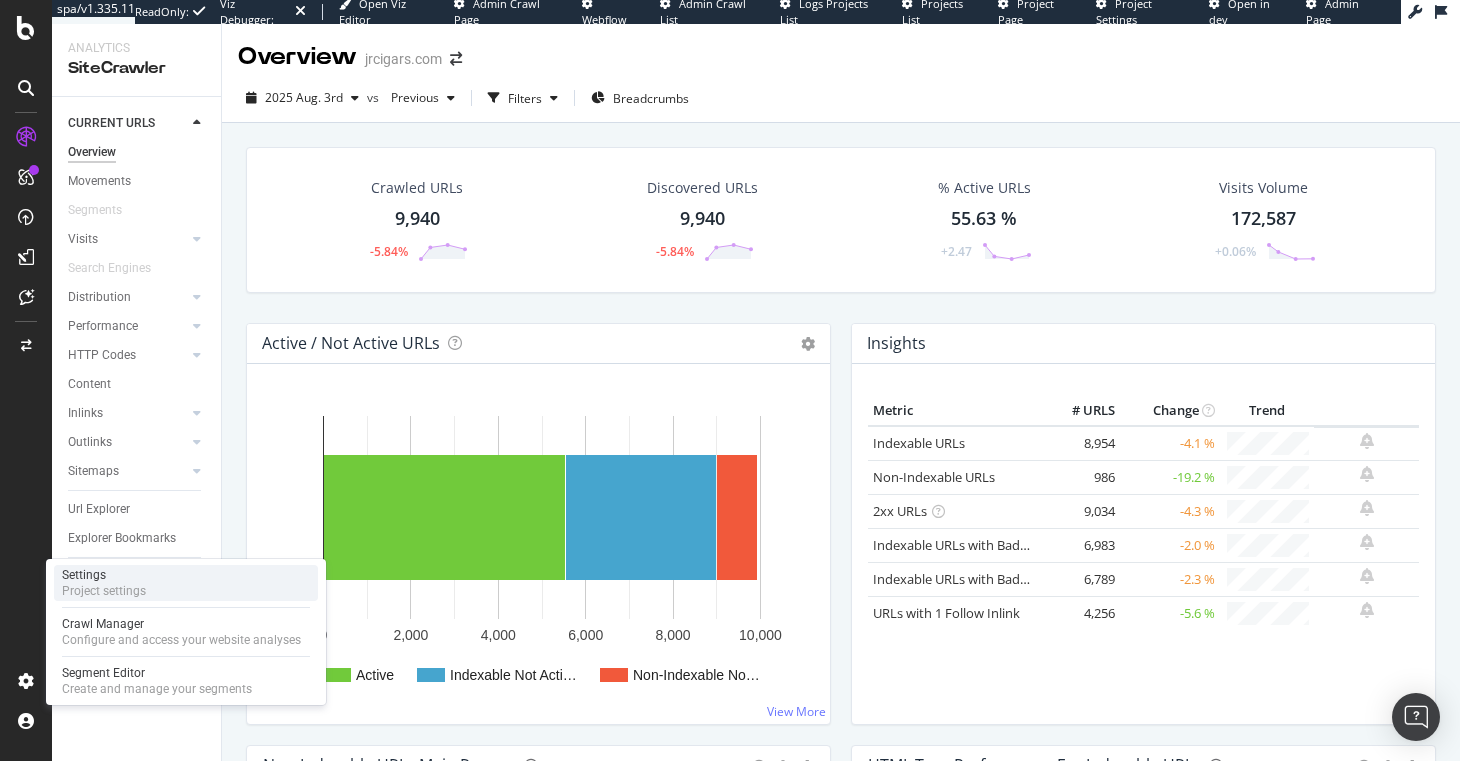 click on "Project settings" at bounding box center [104, 591] 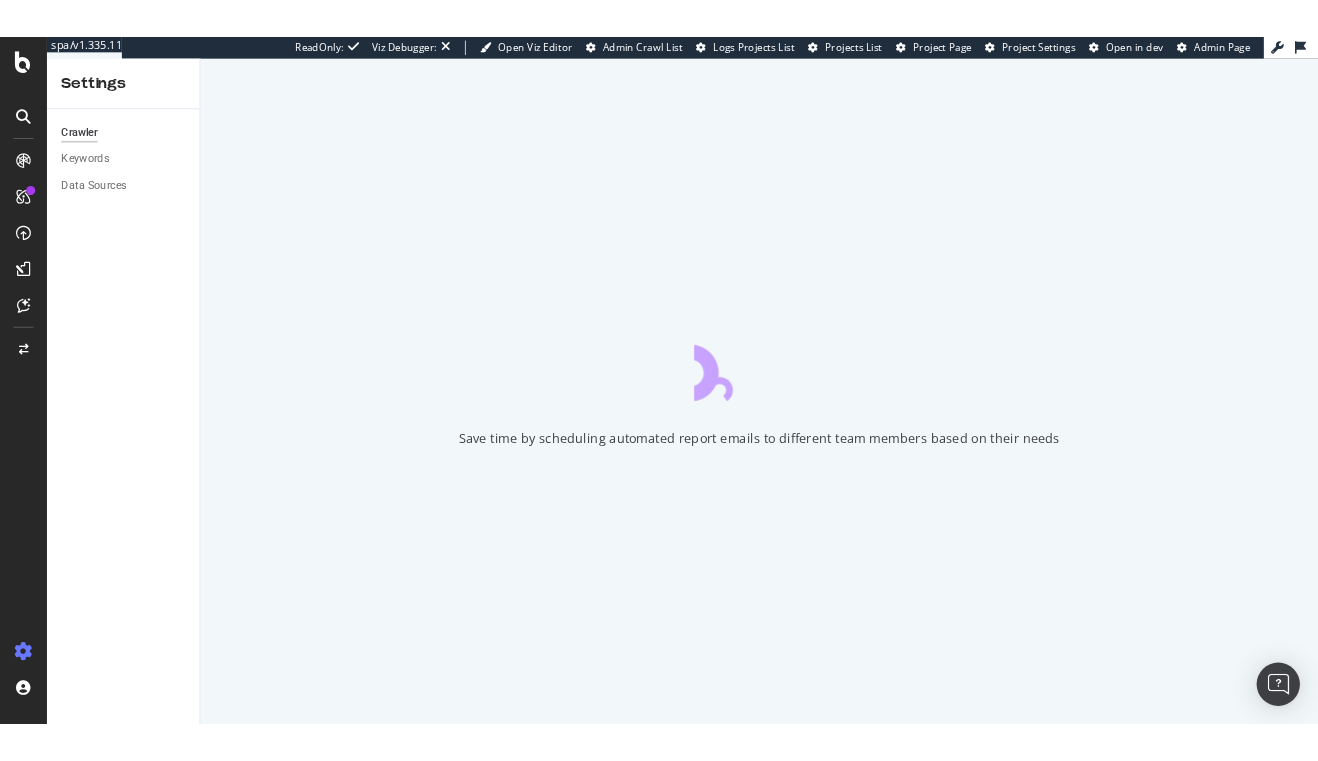 scroll, scrollTop: 0, scrollLeft: 0, axis: both 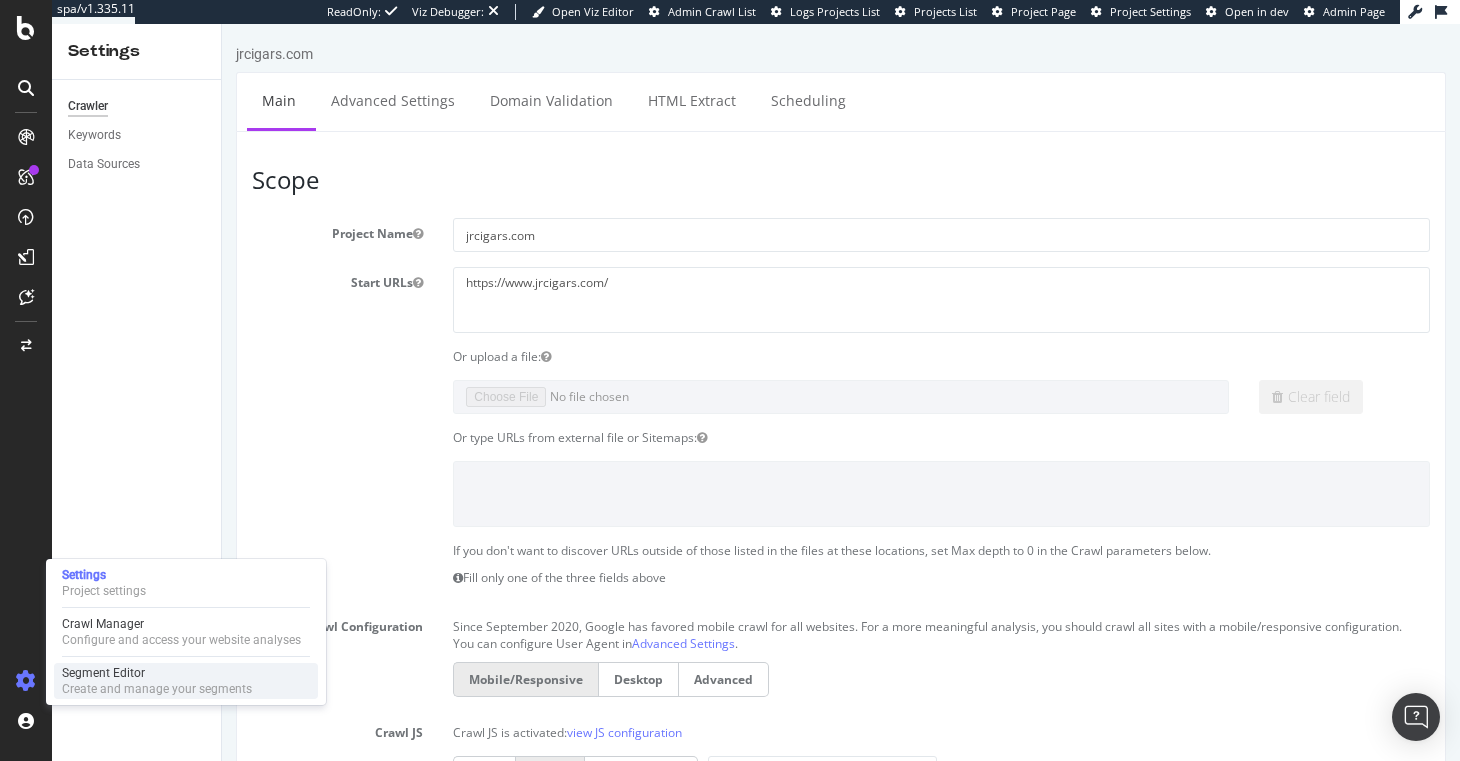 click on "Segment Editor" at bounding box center (157, 673) 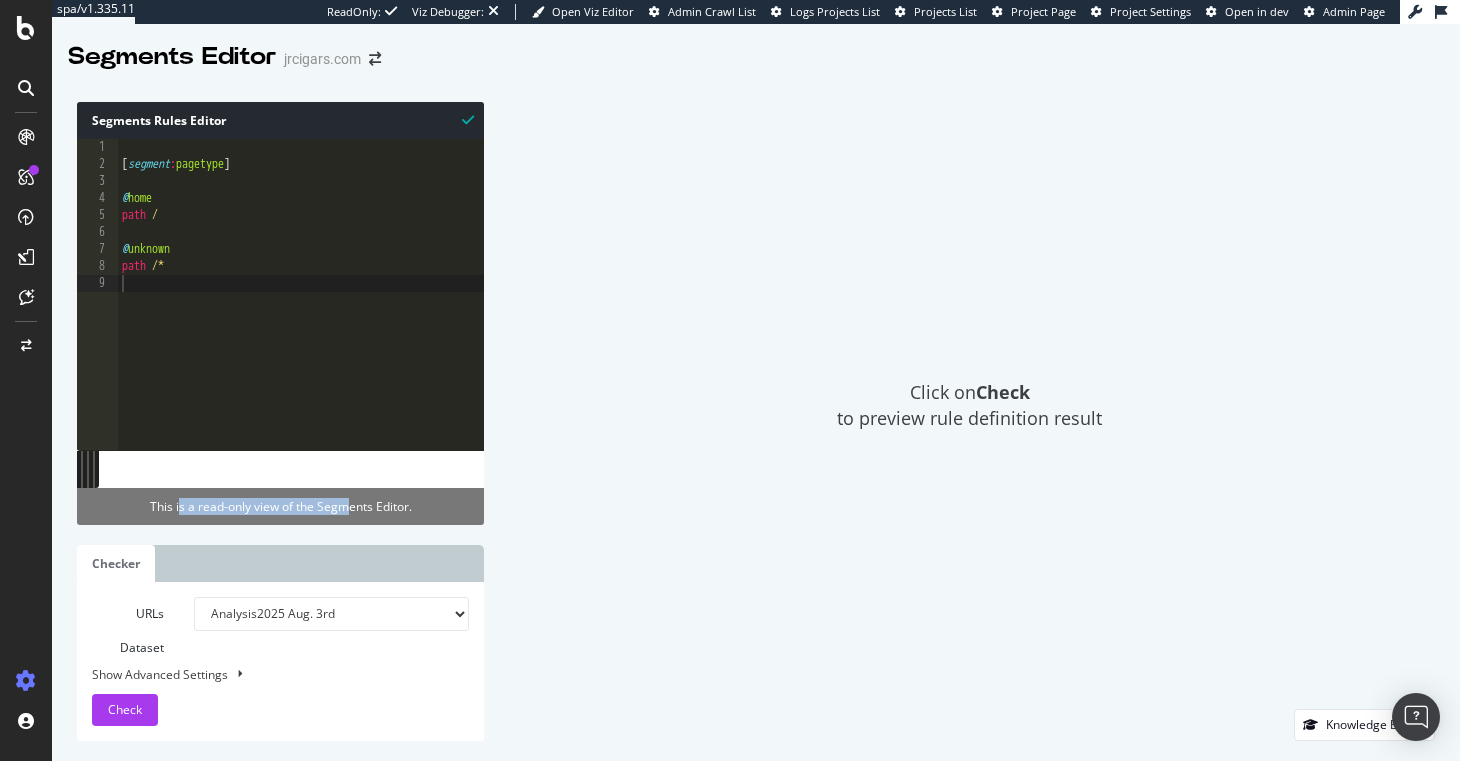 drag, startPoint x: 179, startPoint y: 507, endPoint x: 348, endPoint y: 510, distance: 169.02663 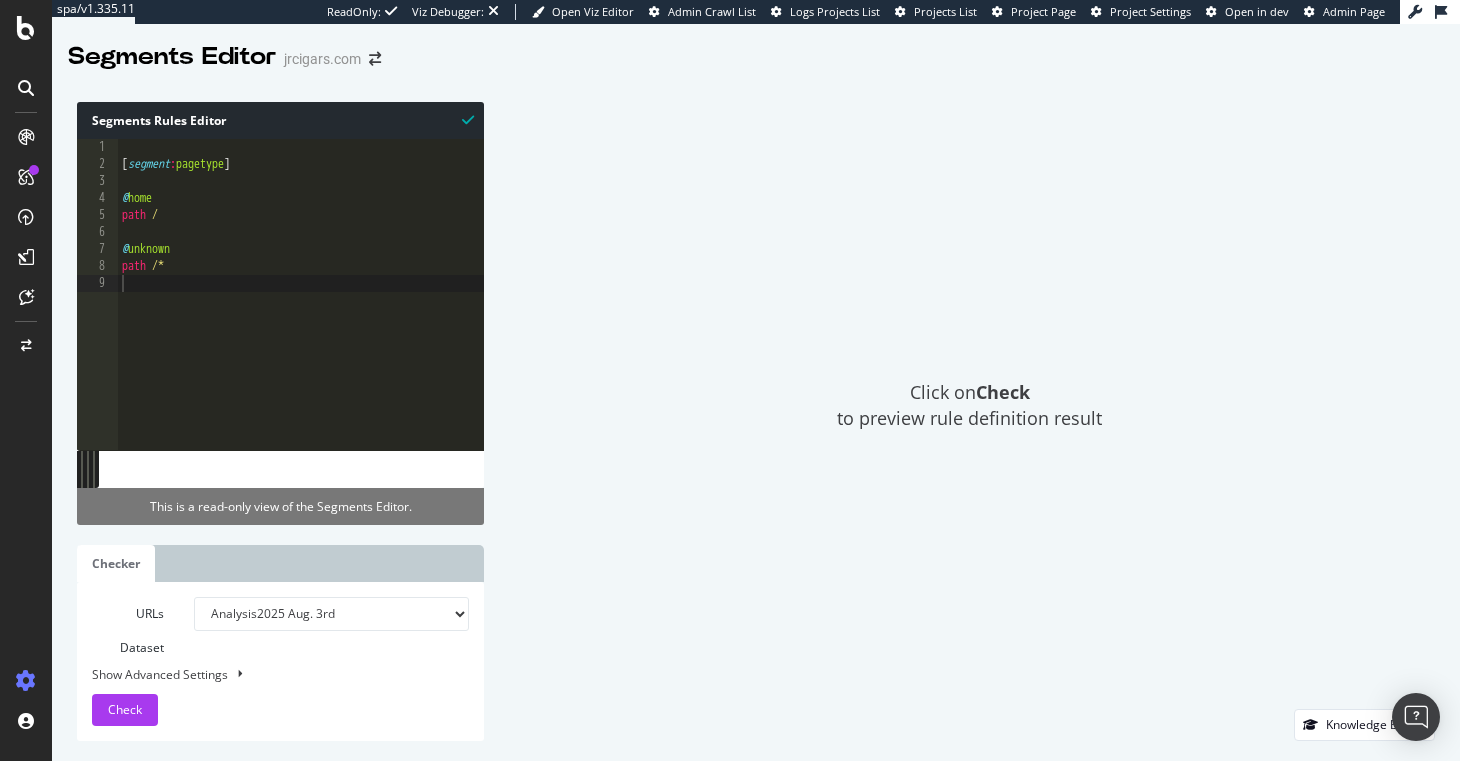 click on "This is a read-only view of the Segments Editor." at bounding box center (280, 506) 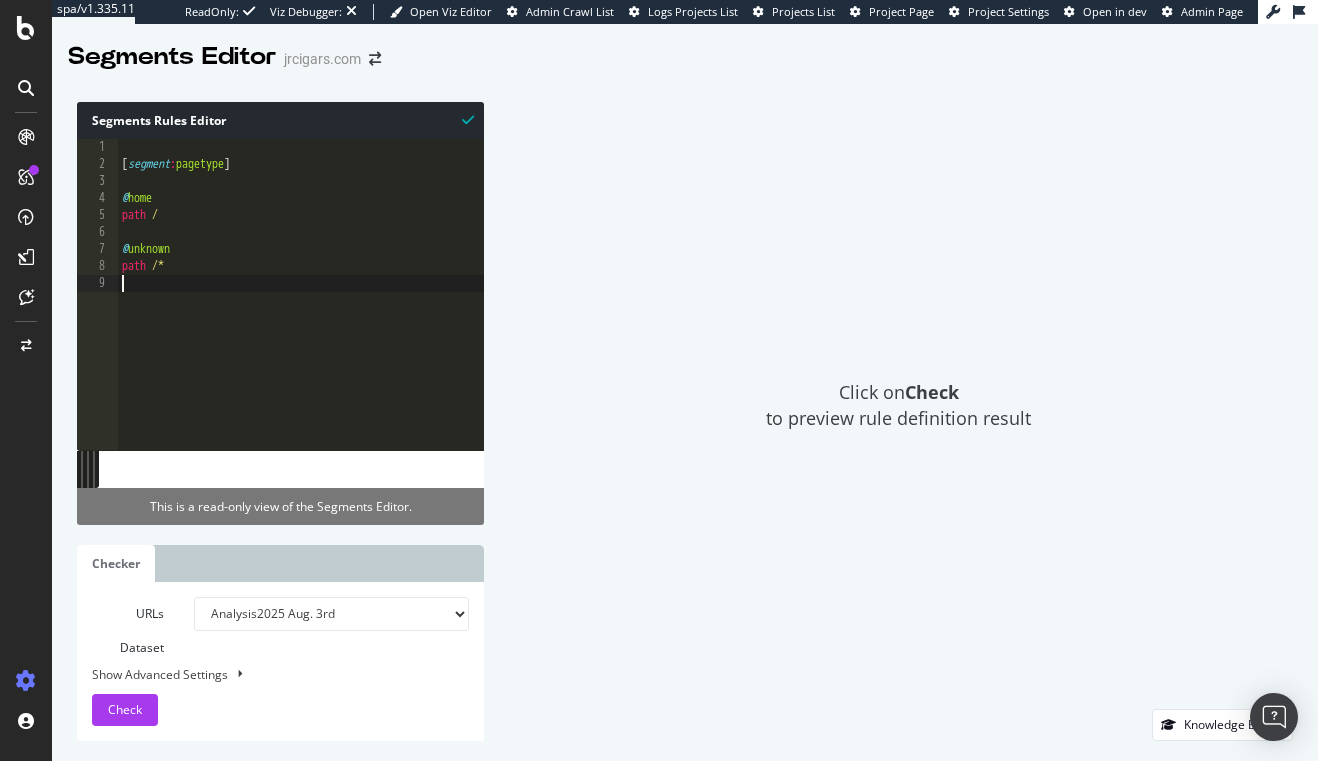 click on "[ segment : pagetype ] @ home path   / @ unknown path   /*" at bounding box center [301, 311] 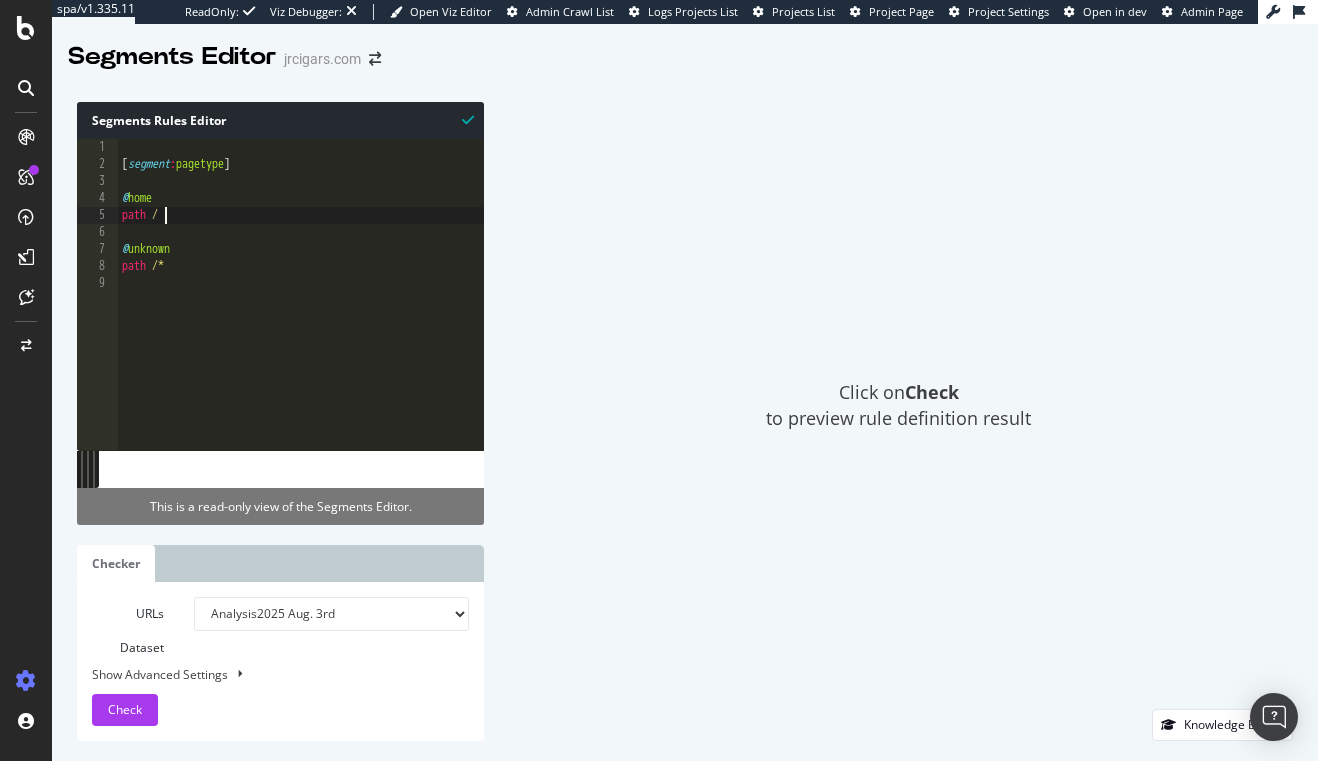 click on "[ segment : pagetype ] @ home path   / @ unknown path   /*" at bounding box center (301, 311) 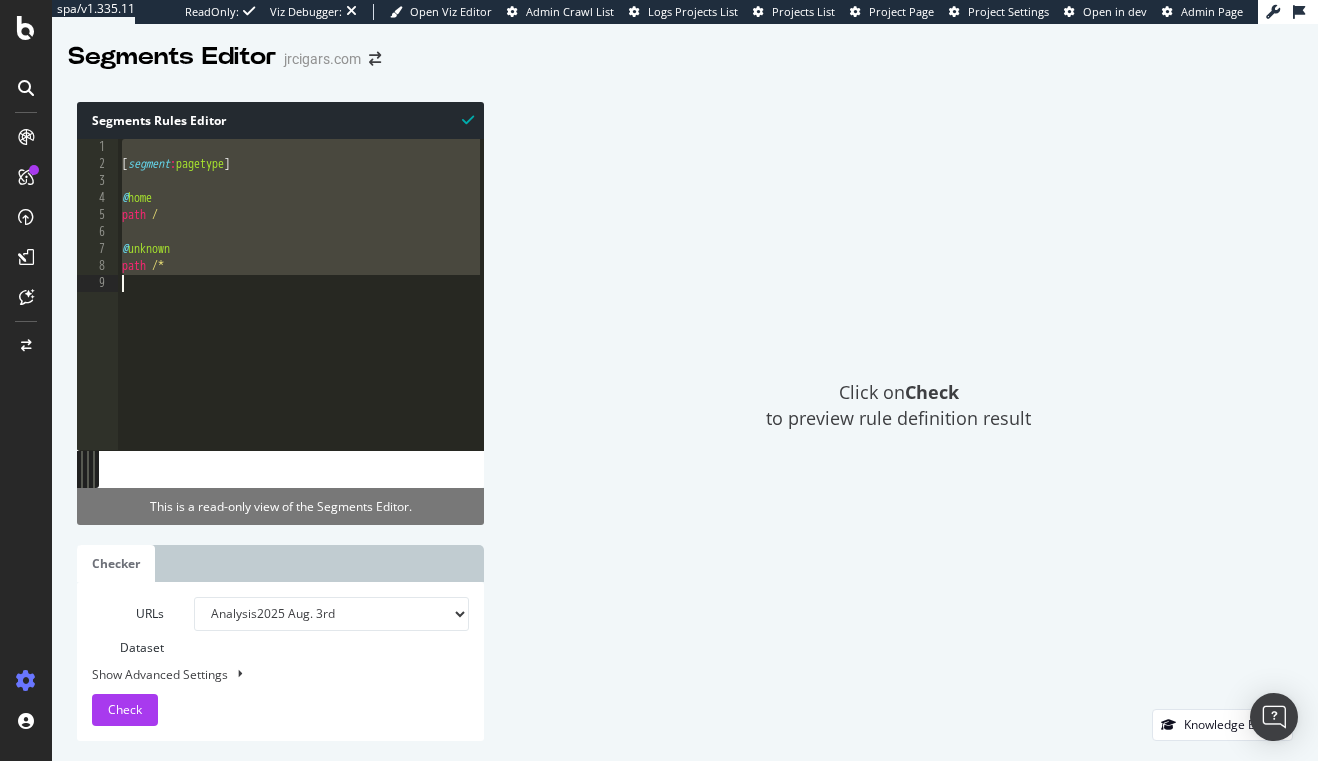 drag, startPoint x: 291, startPoint y: 156, endPoint x: 314, endPoint y: 341, distance: 186.42424 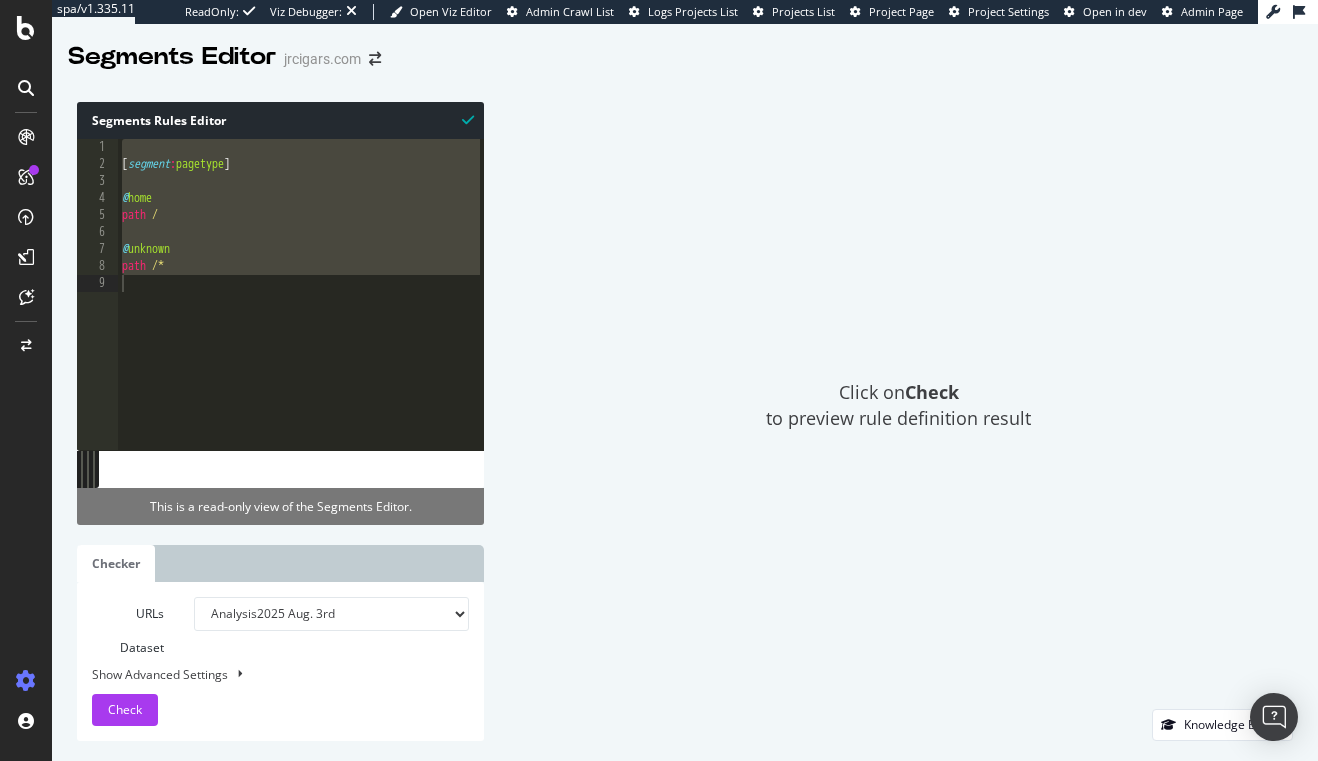click on "Click on  Check to preview rule definition result" at bounding box center [898, 405] 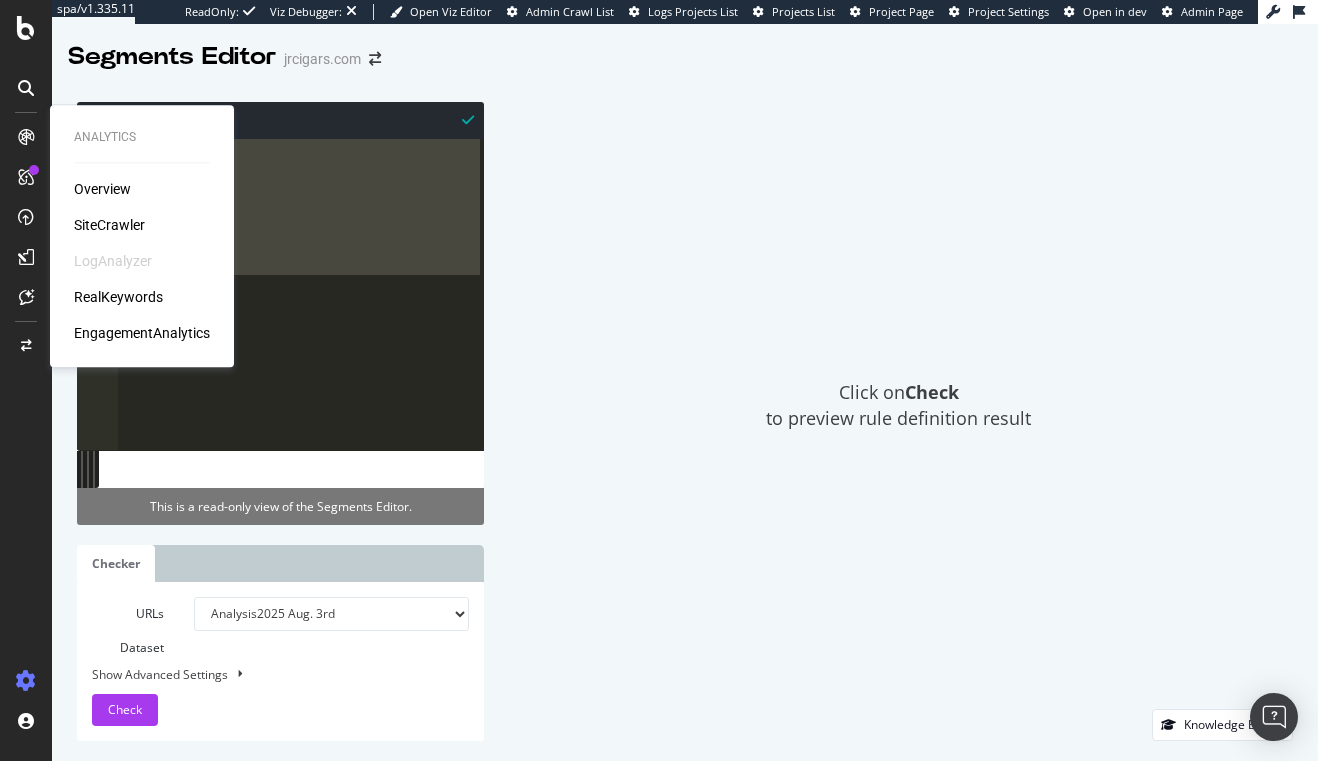 click on "Overview" at bounding box center [142, 189] 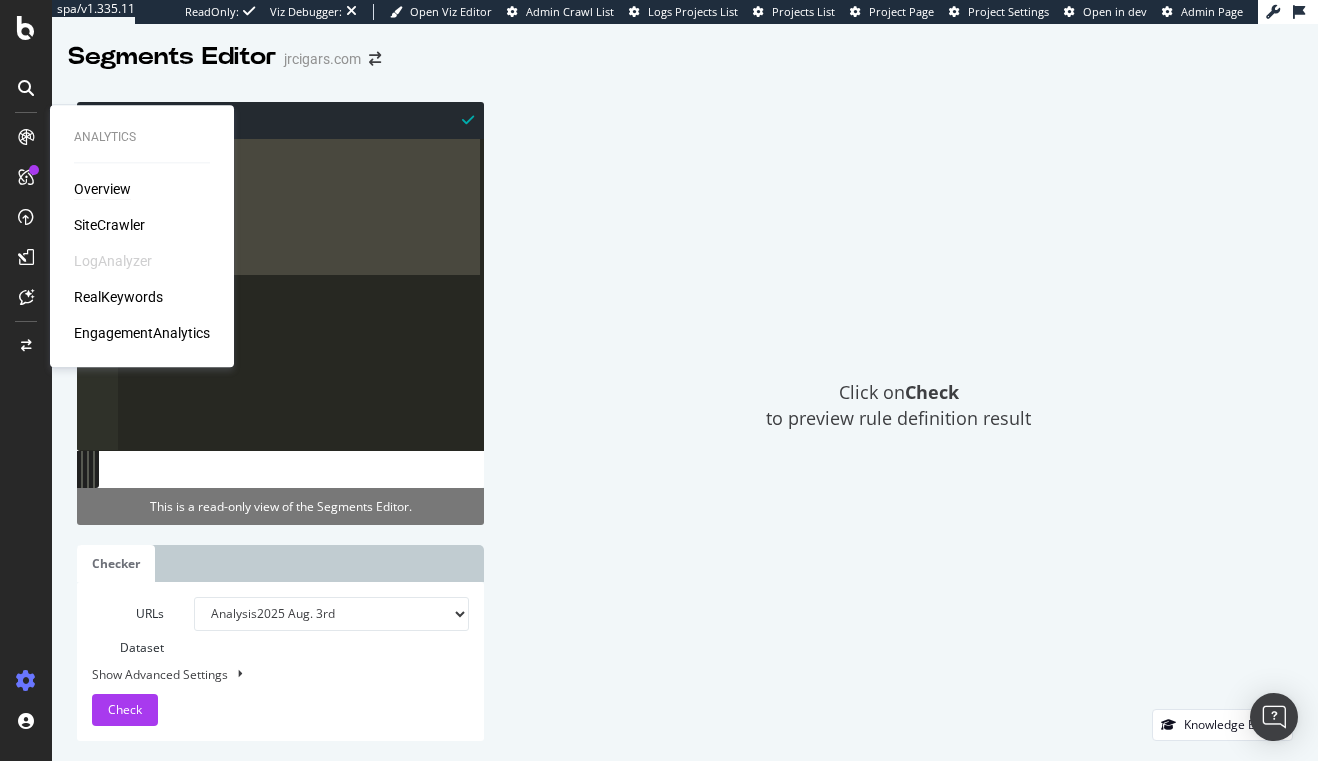 click on "Overview" at bounding box center [102, 189] 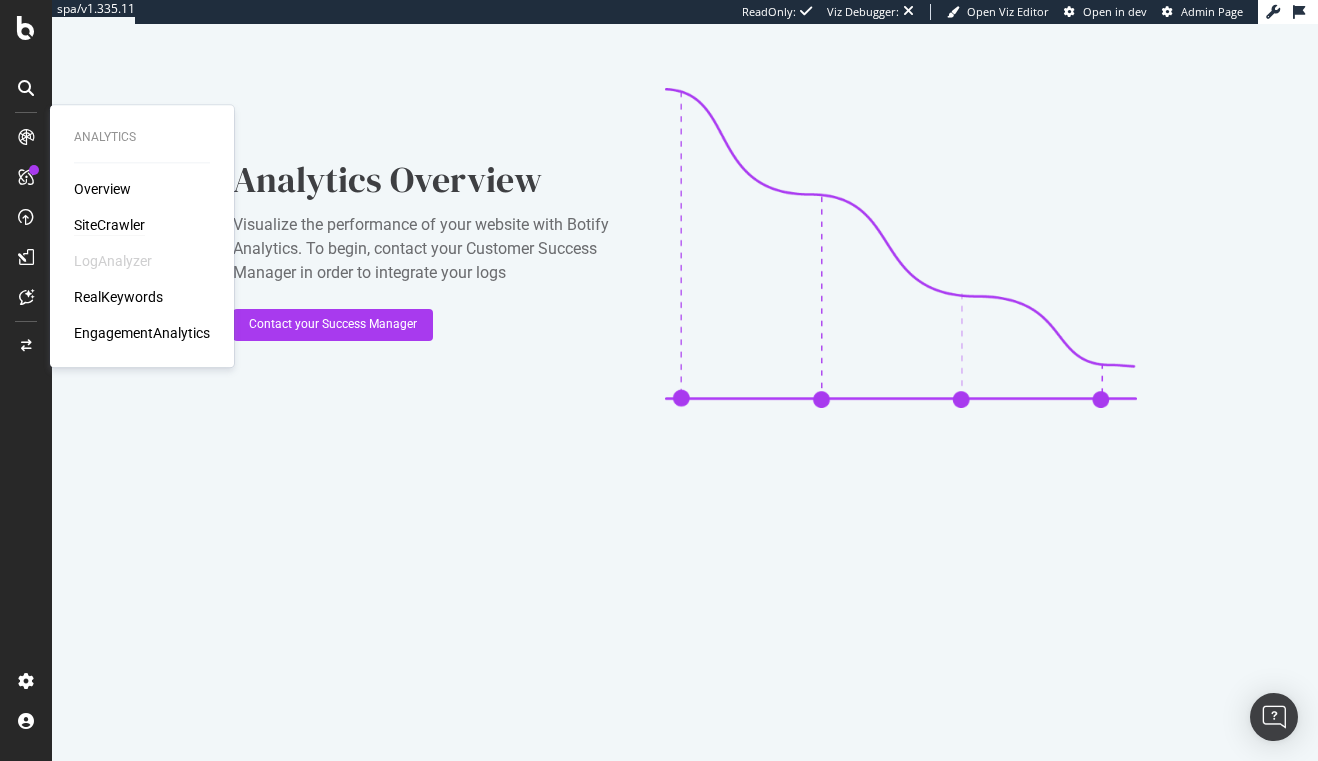 click on "SiteCrawler" at bounding box center [109, 225] 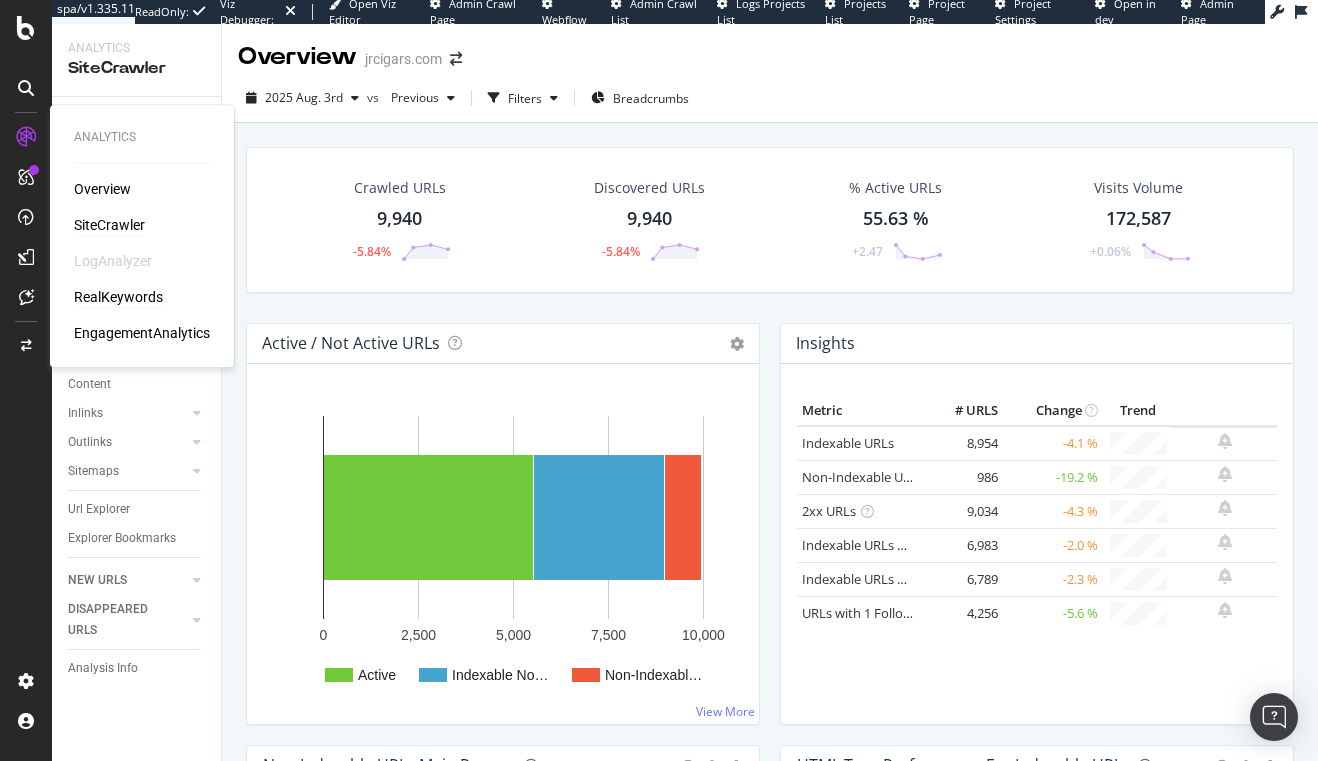 click on "RealKeywords" at bounding box center [118, 297] 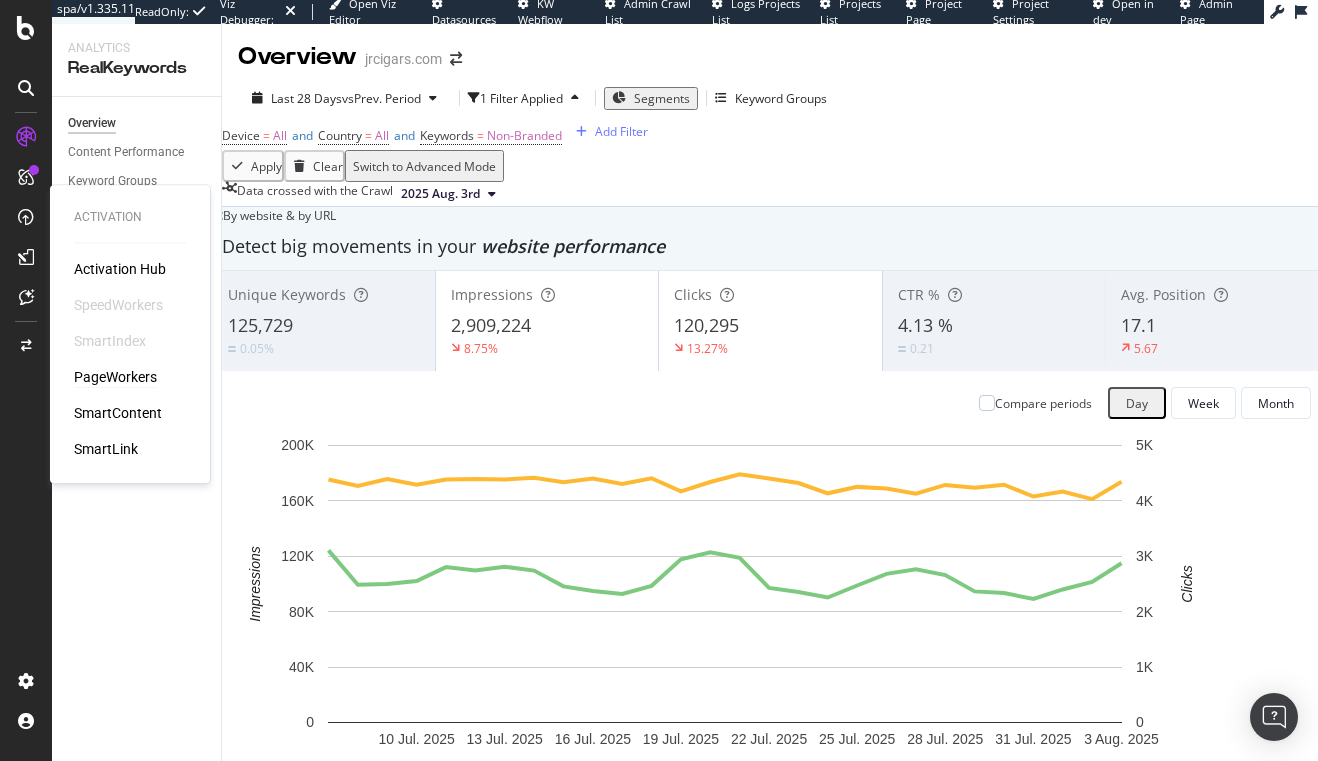 click on "PageWorkers" at bounding box center [115, 377] 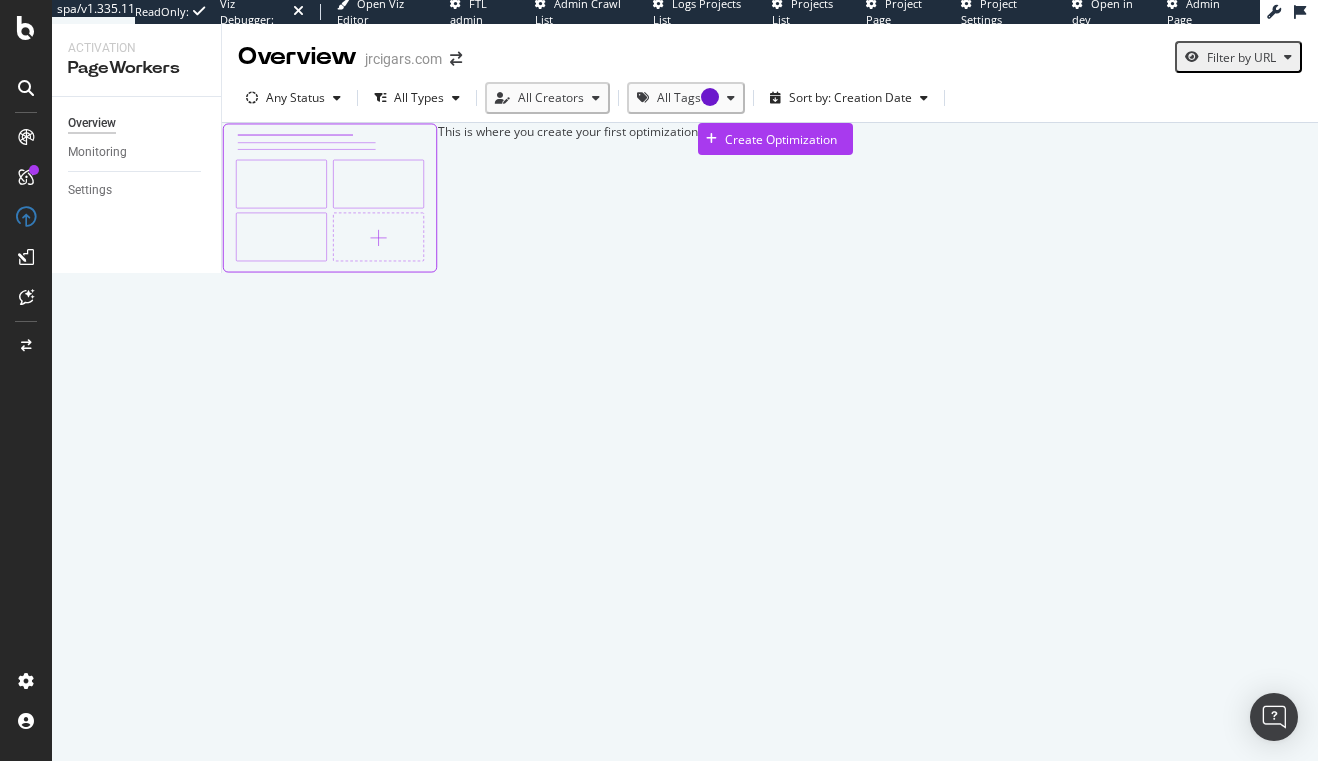 click on "Admin Page" at bounding box center [1193, 11] 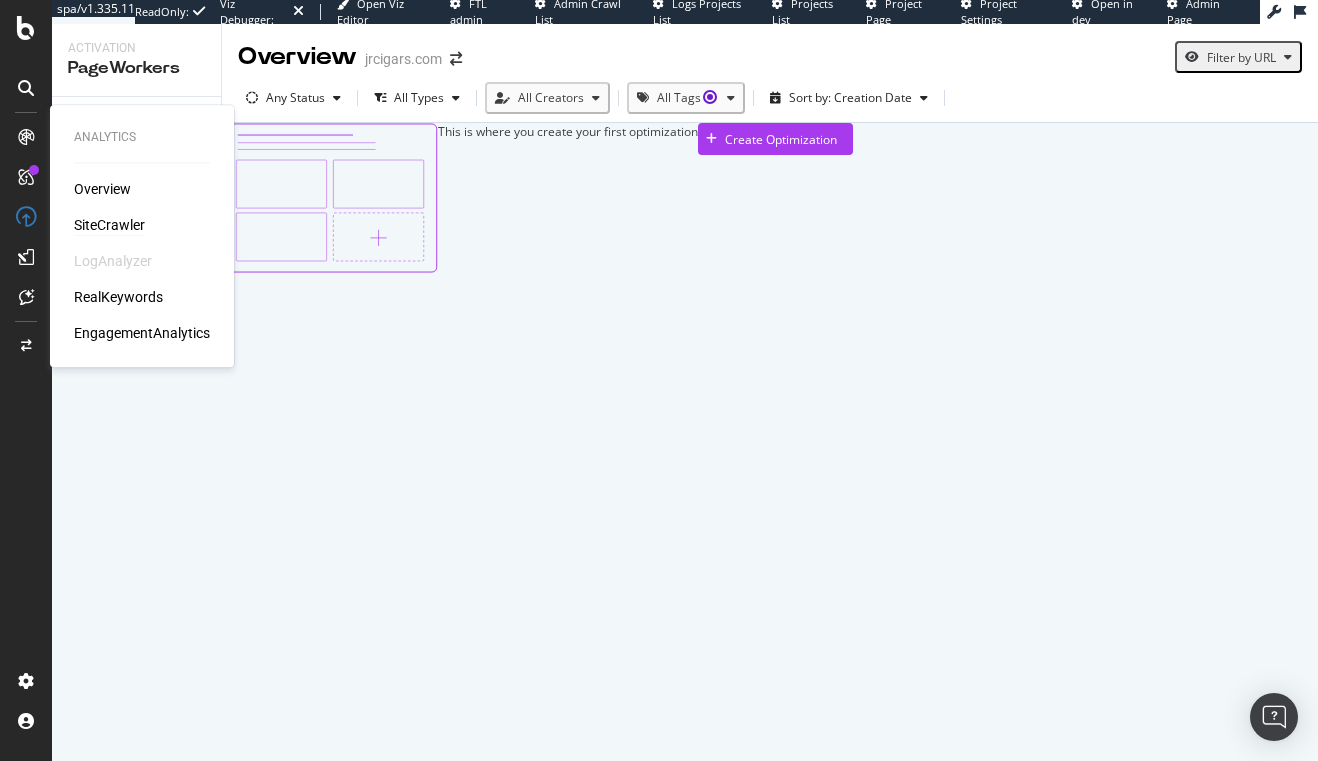 click on "SiteCrawler" at bounding box center (109, 225) 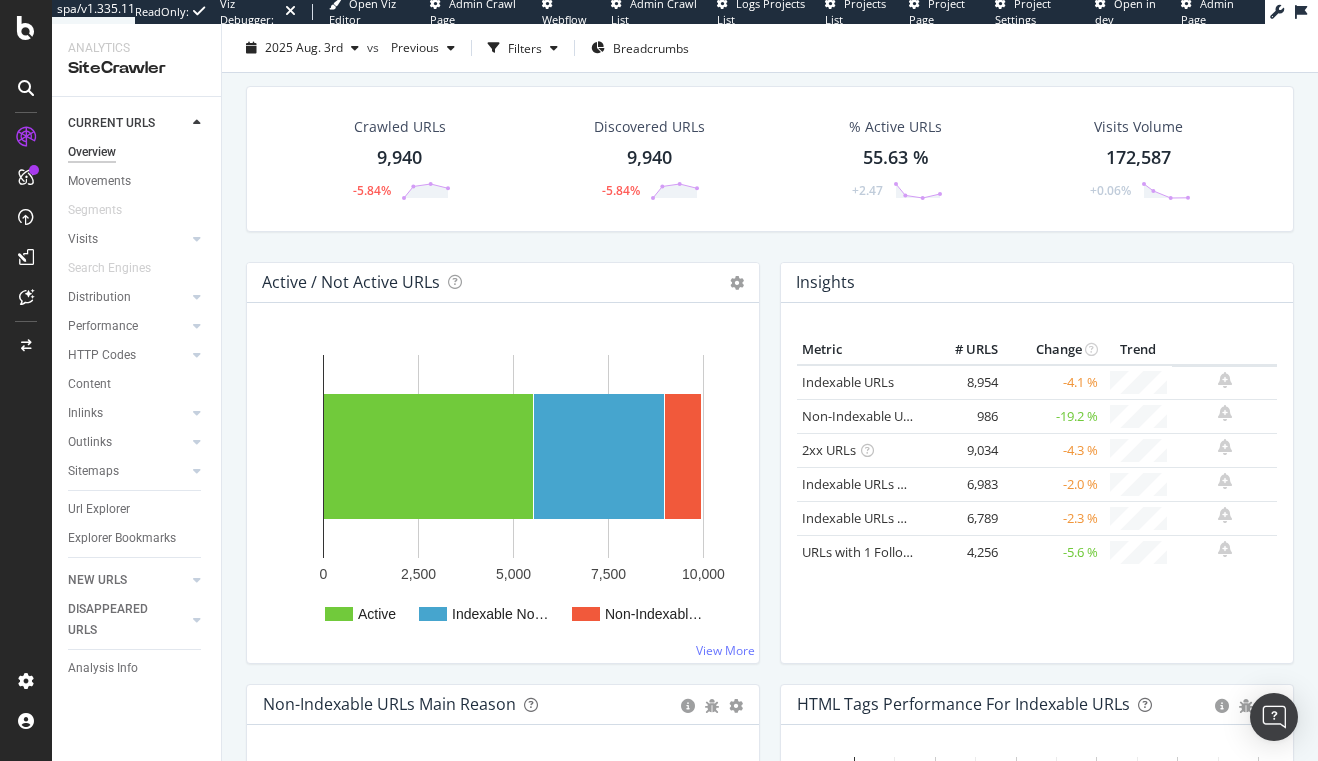 scroll, scrollTop: 0, scrollLeft: 0, axis: both 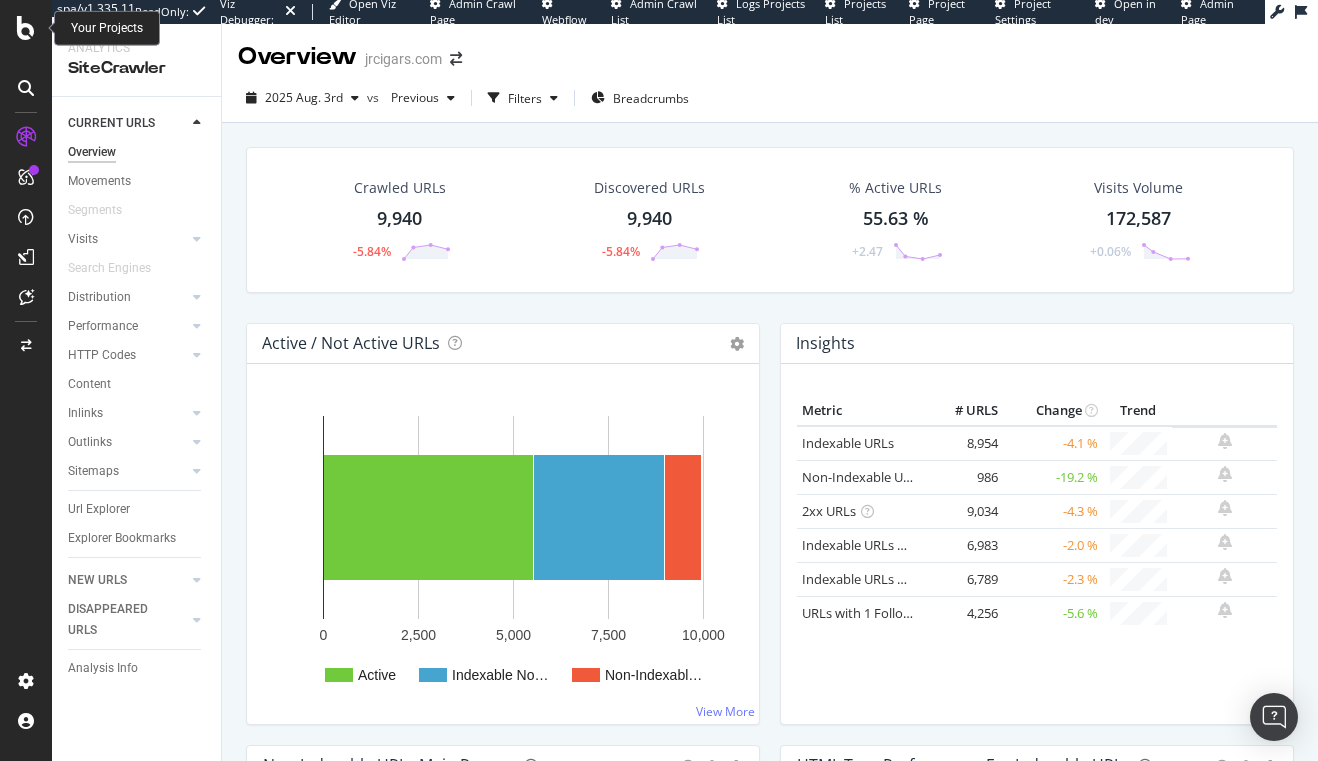 click at bounding box center (26, 28) 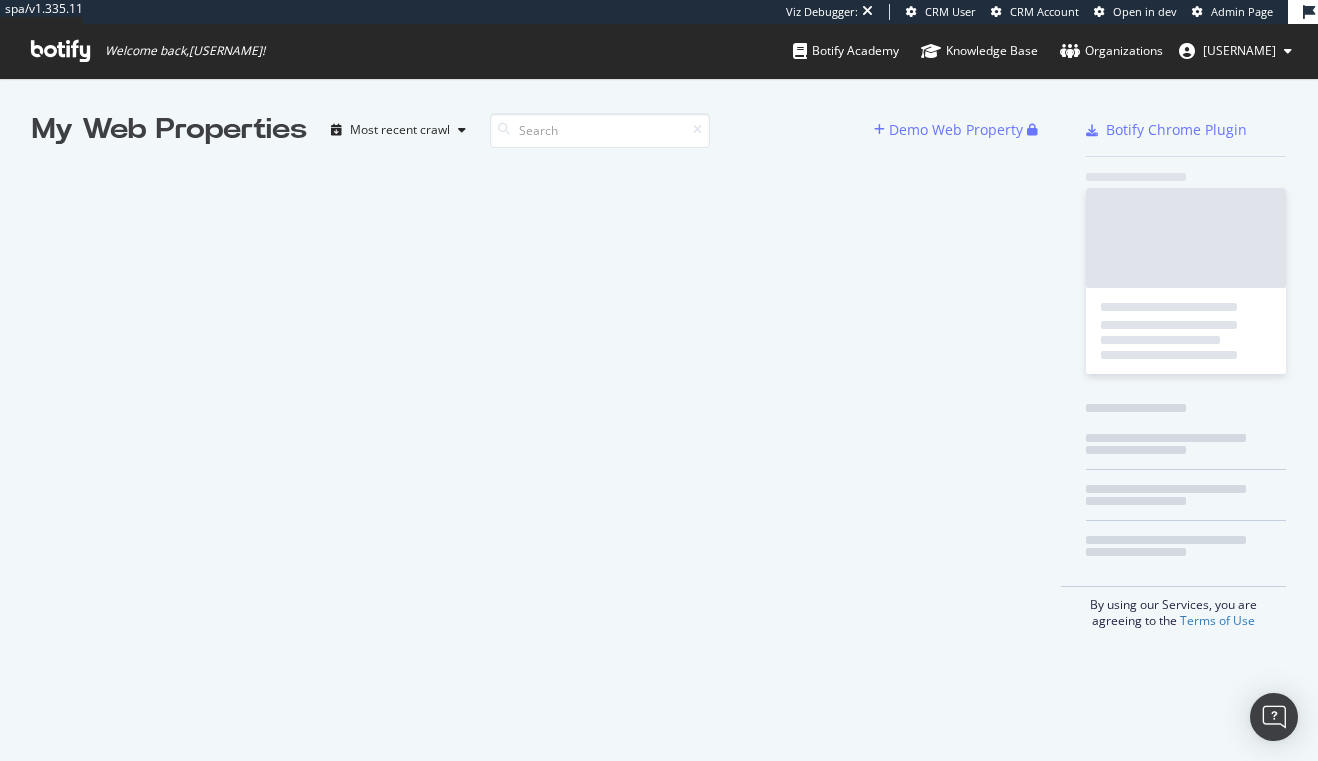 scroll, scrollTop: 11, scrollLeft: 11, axis: both 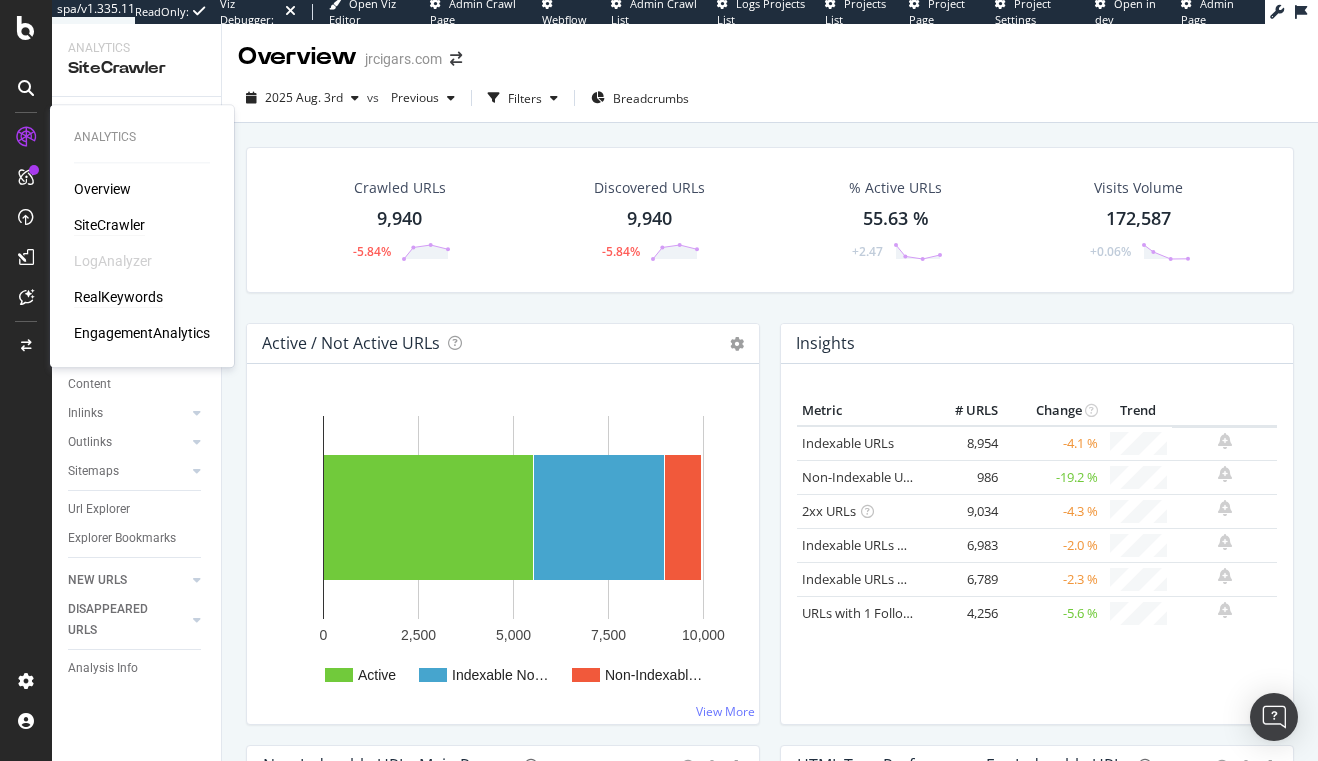 click on "RealKeywords" at bounding box center (118, 297) 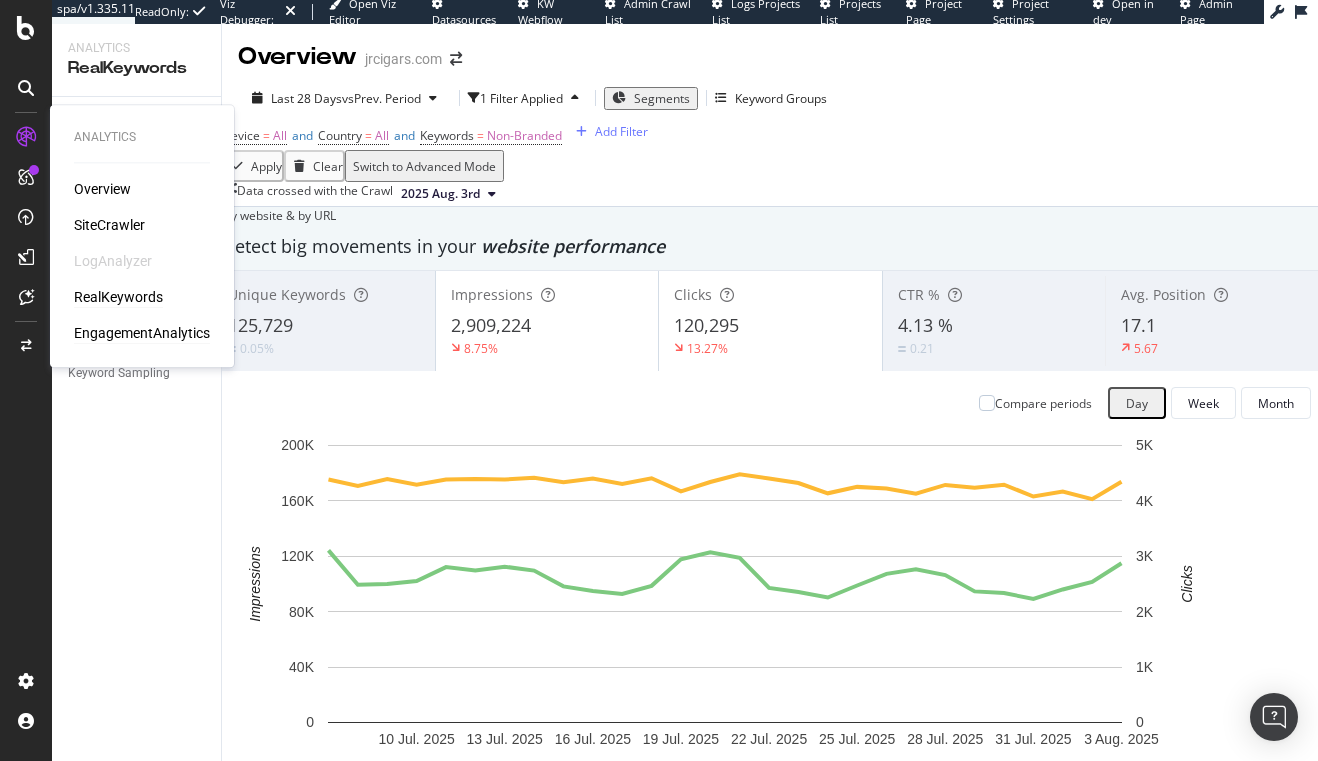 click on "EngagementAnalytics" at bounding box center (142, 333) 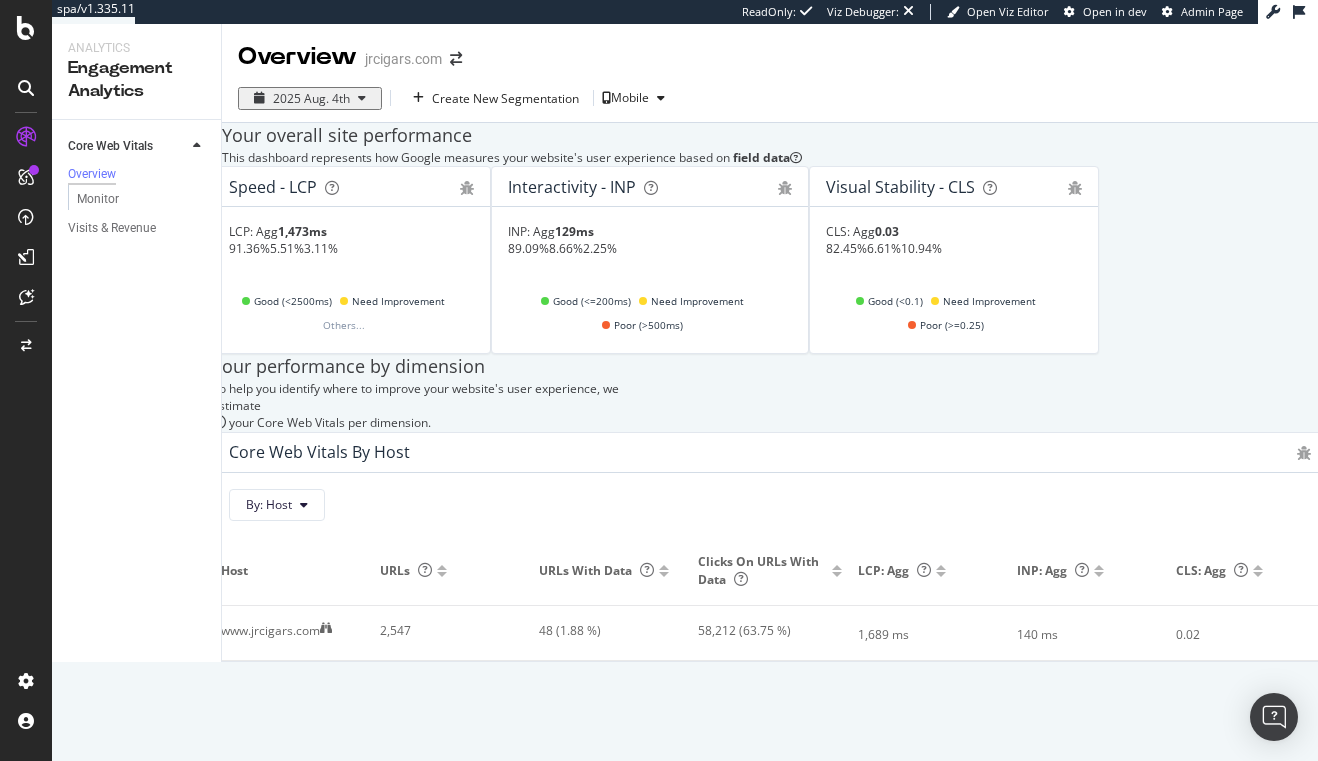 scroll, scrollTop: 57, scrollLeft: 0, axis: vertical 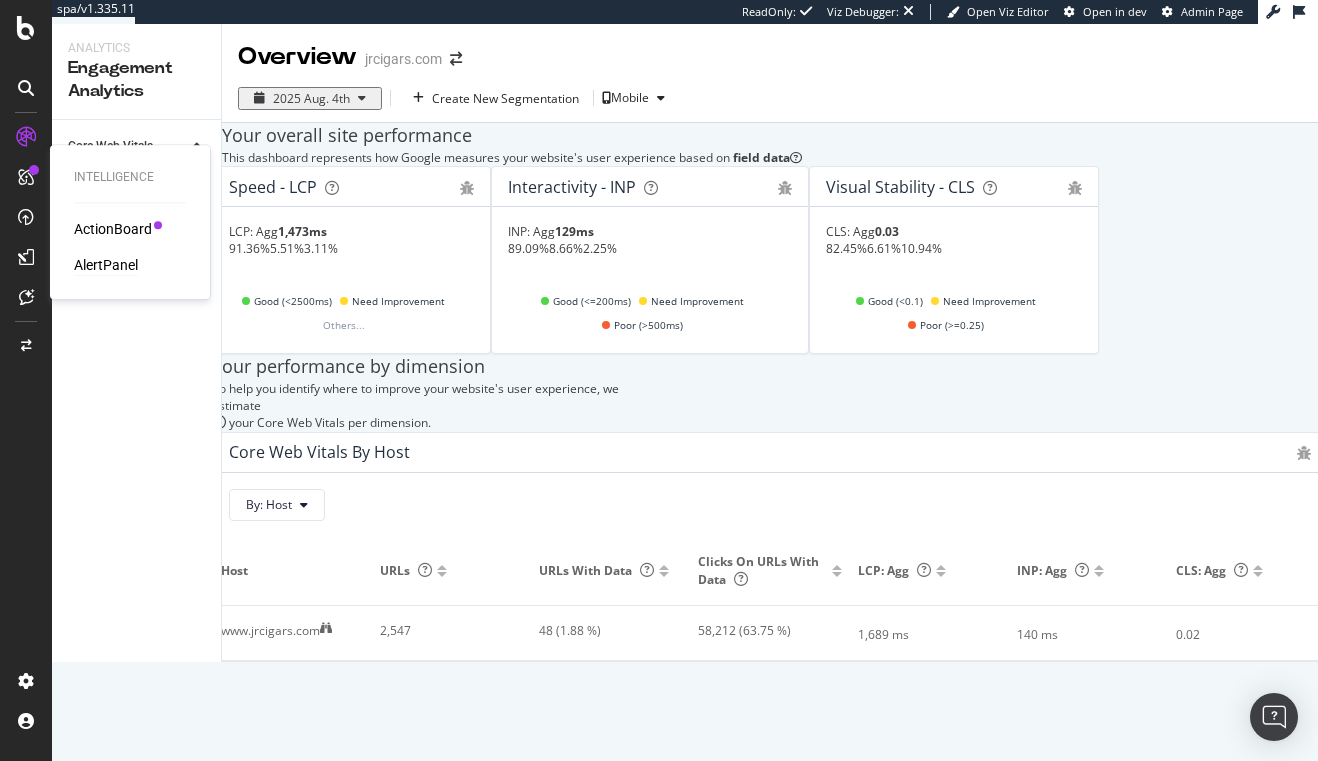 click on "AlertPanel" at bounding box center [106, 265] 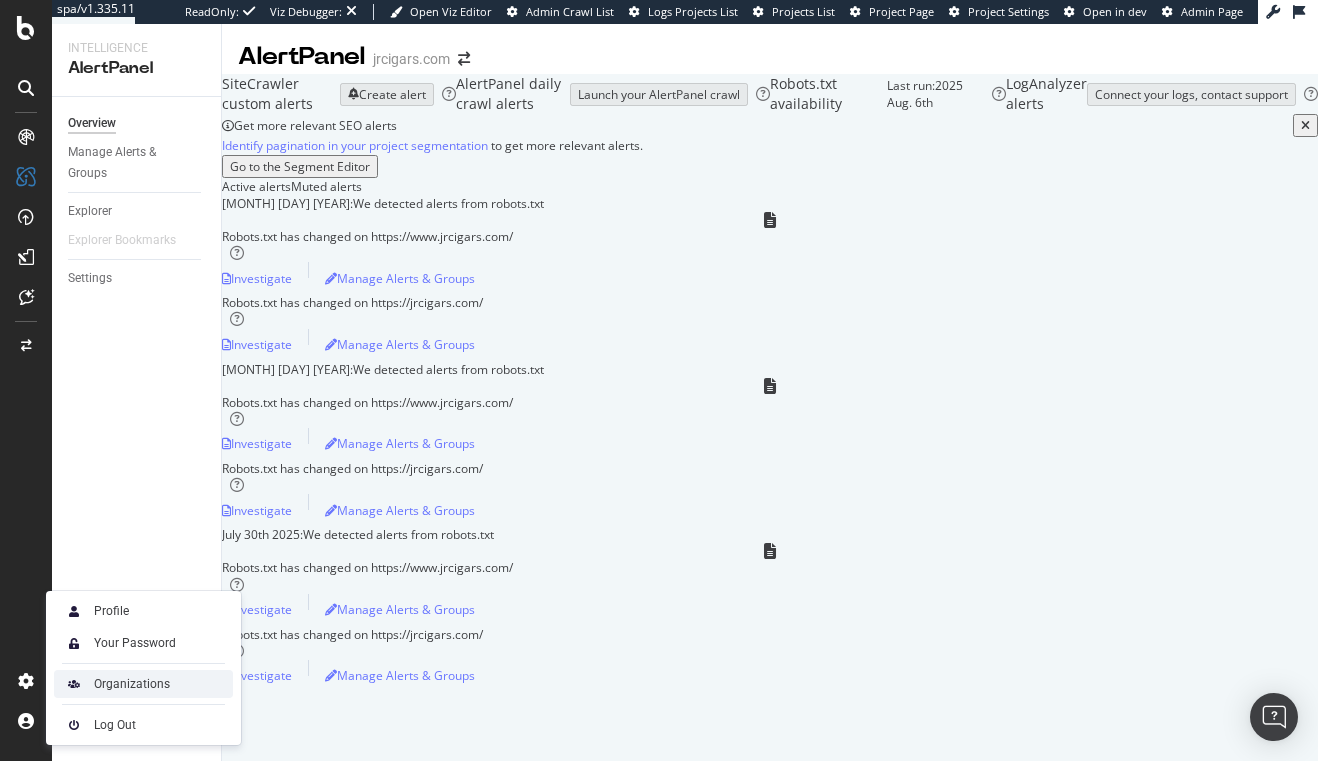 click on "Organizations" at bounding box center (132, 684) 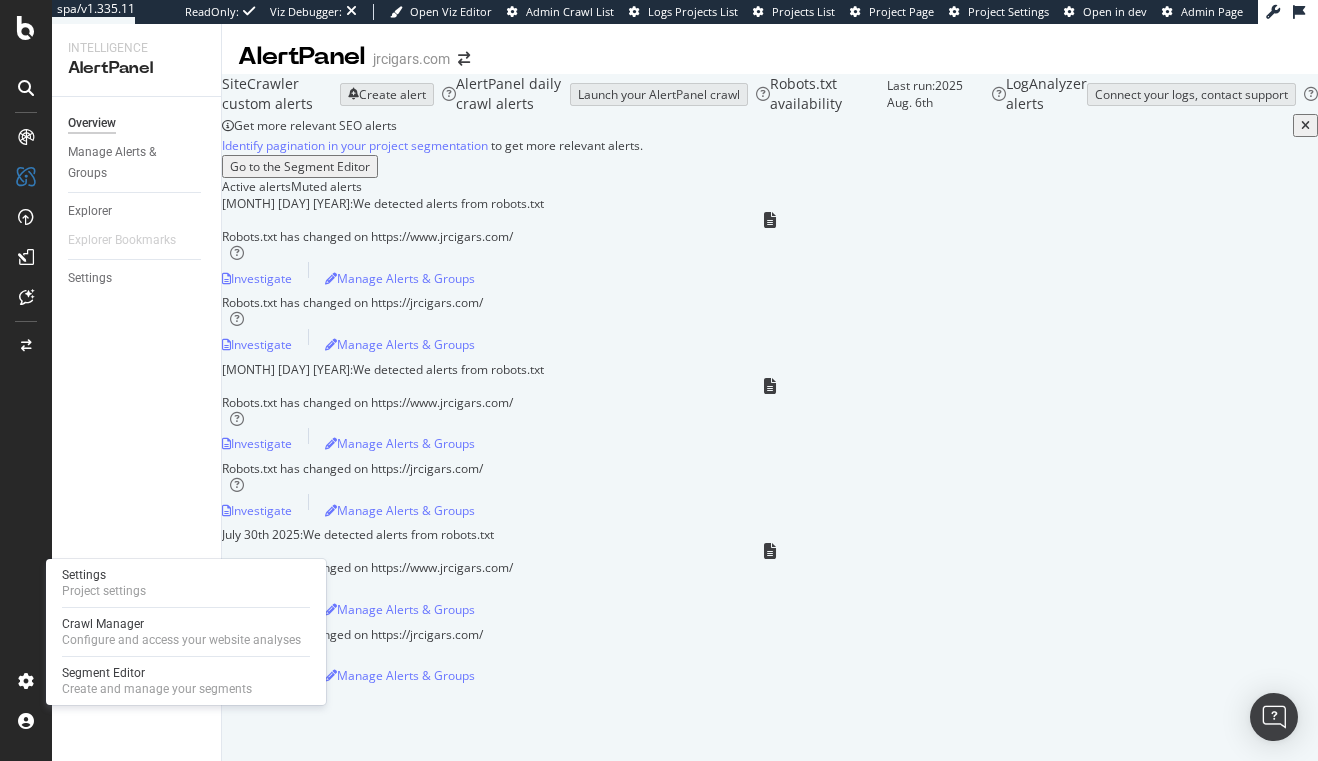 click at bounding box center (186, 607) 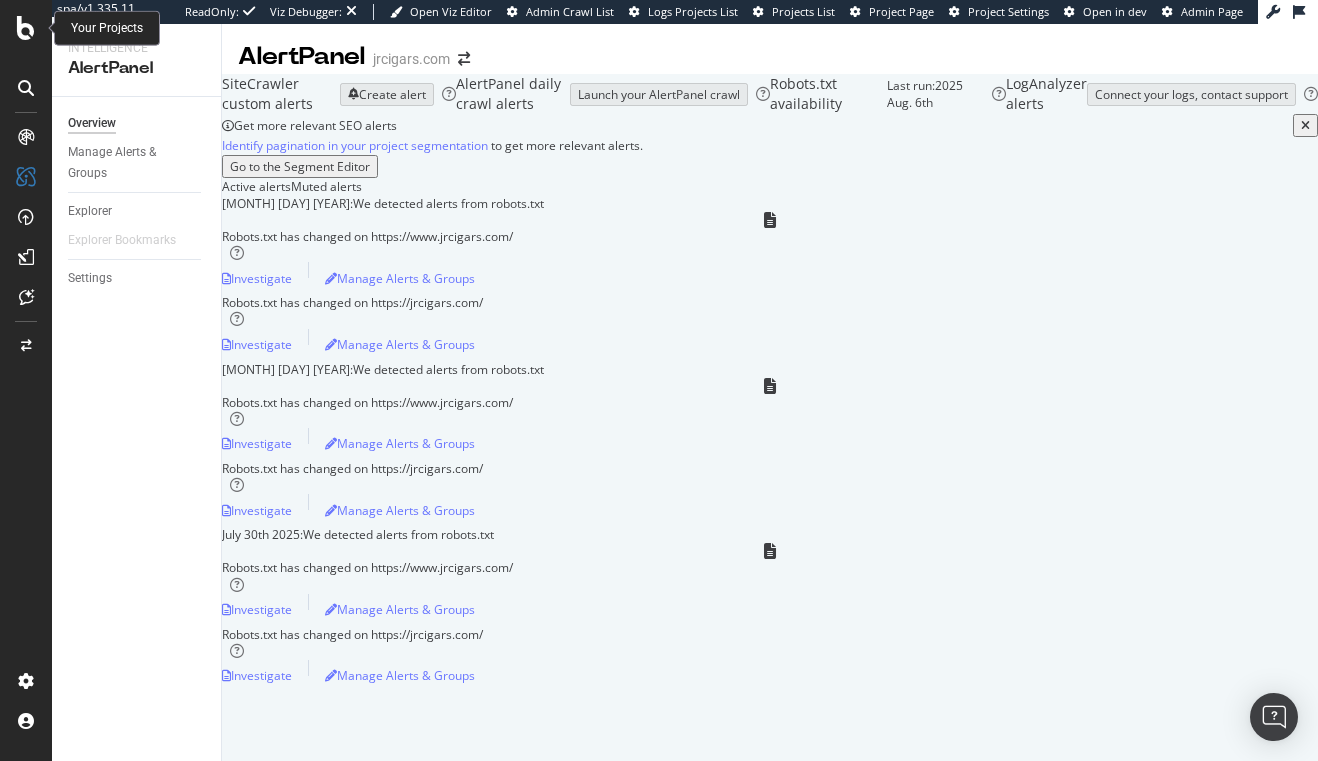click at bounding box center (26, 28) 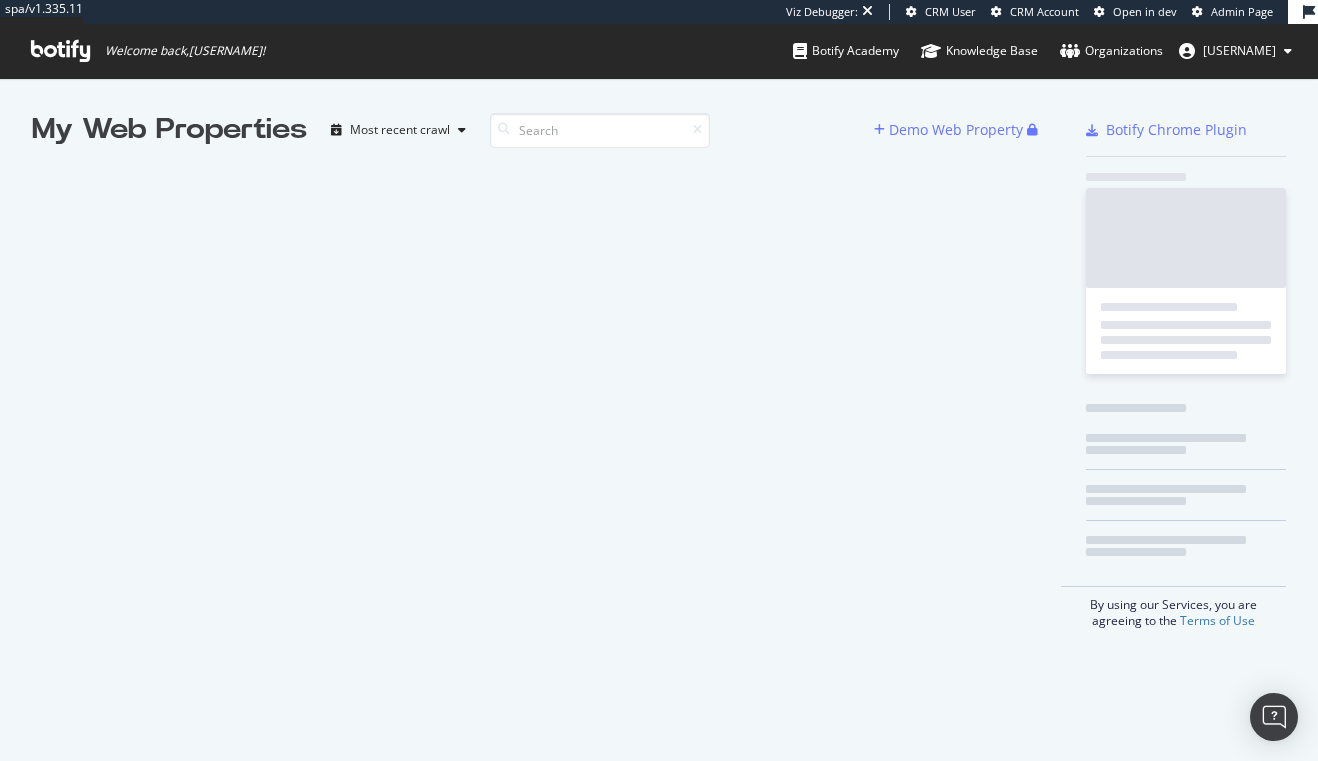 scroll, scrollTop: 11, scrollLeft: 11, axis: both 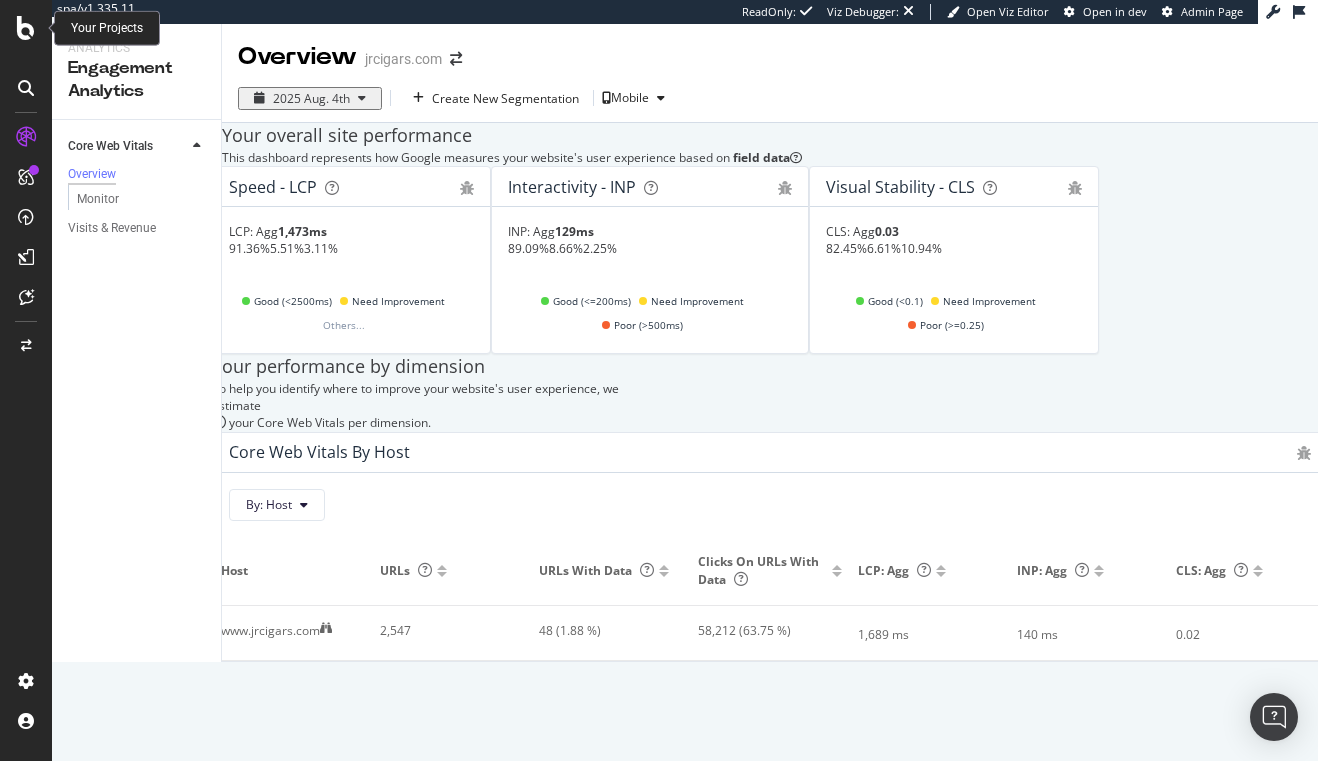 click at bounding box center [26, 28] 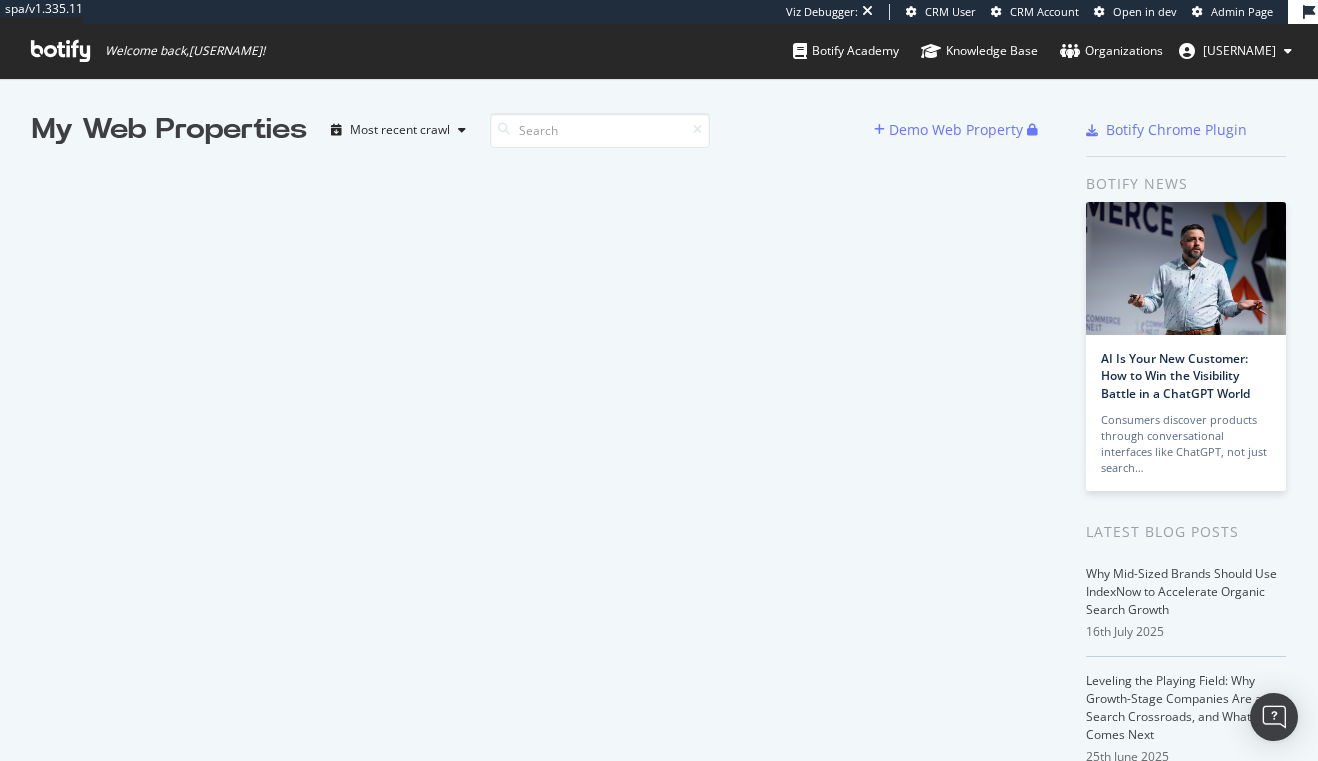 scroll, scrollTop: 11, scrollLeft: 11, axis: both 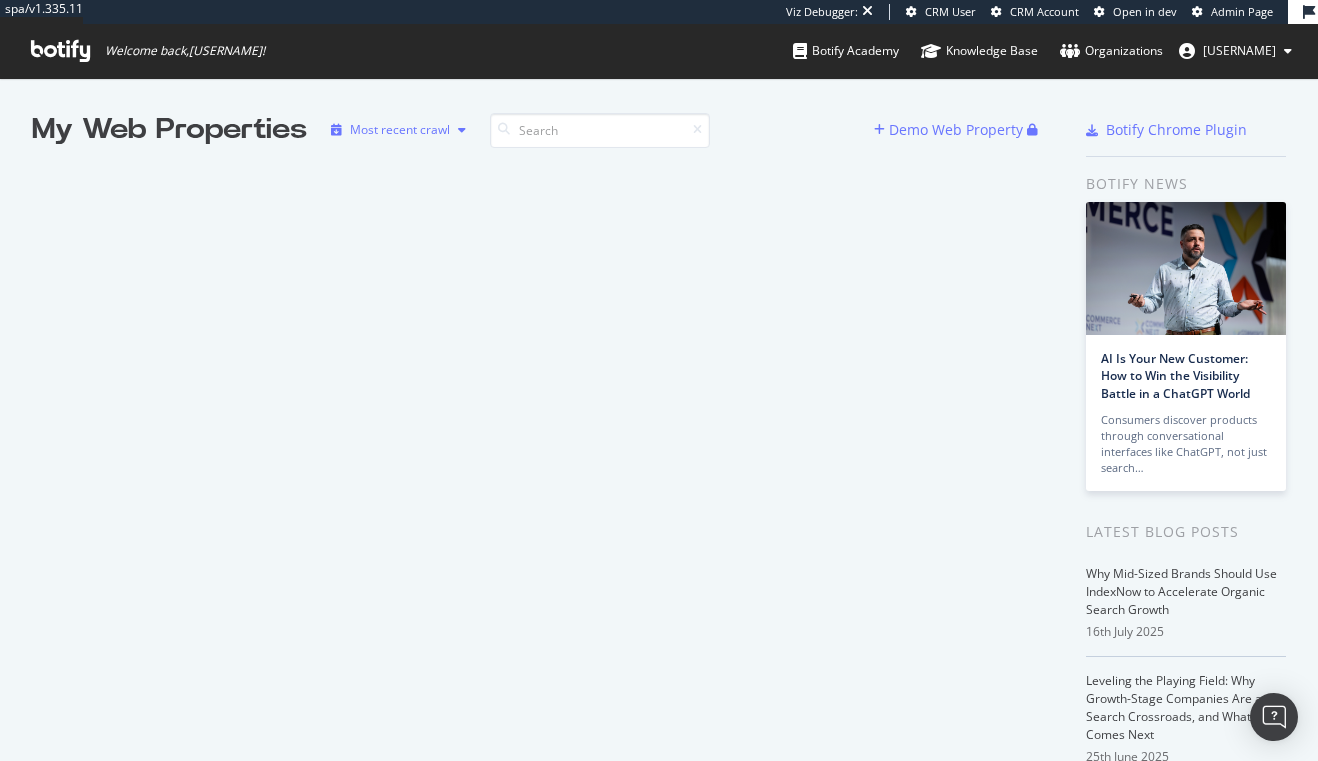 click on "Most recent crawl" at bounding box center [400, 130] 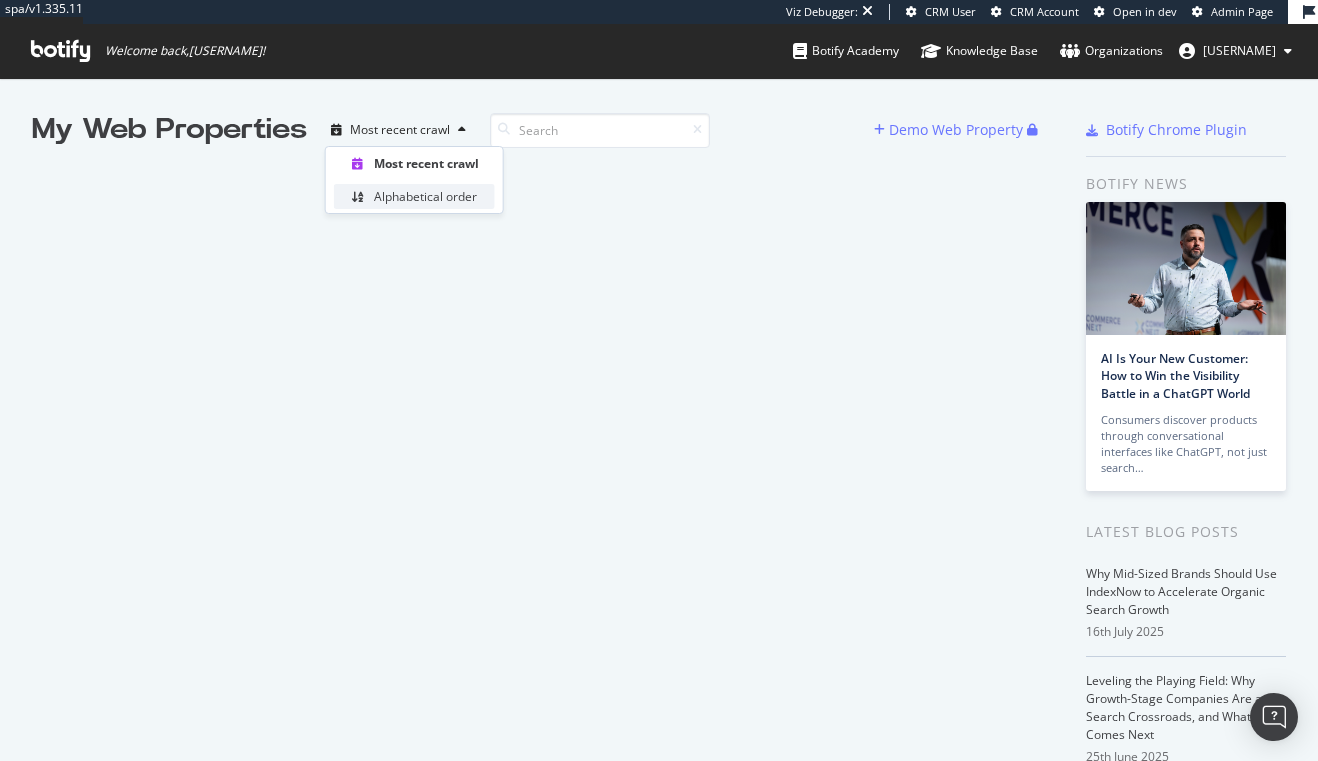 click on "Alphabetical order" at bounding box center [425, 196] 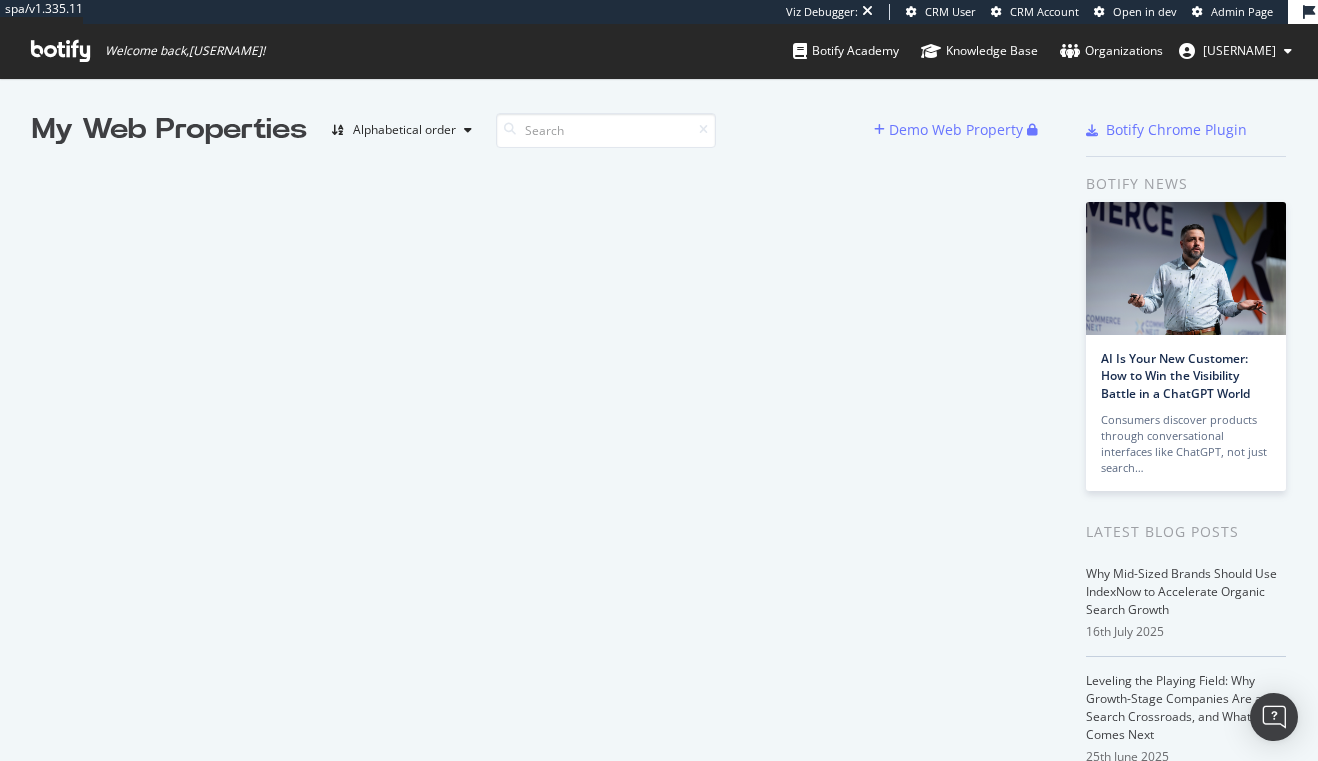 click on "My Web Properties" at bounding box center (169, 130) 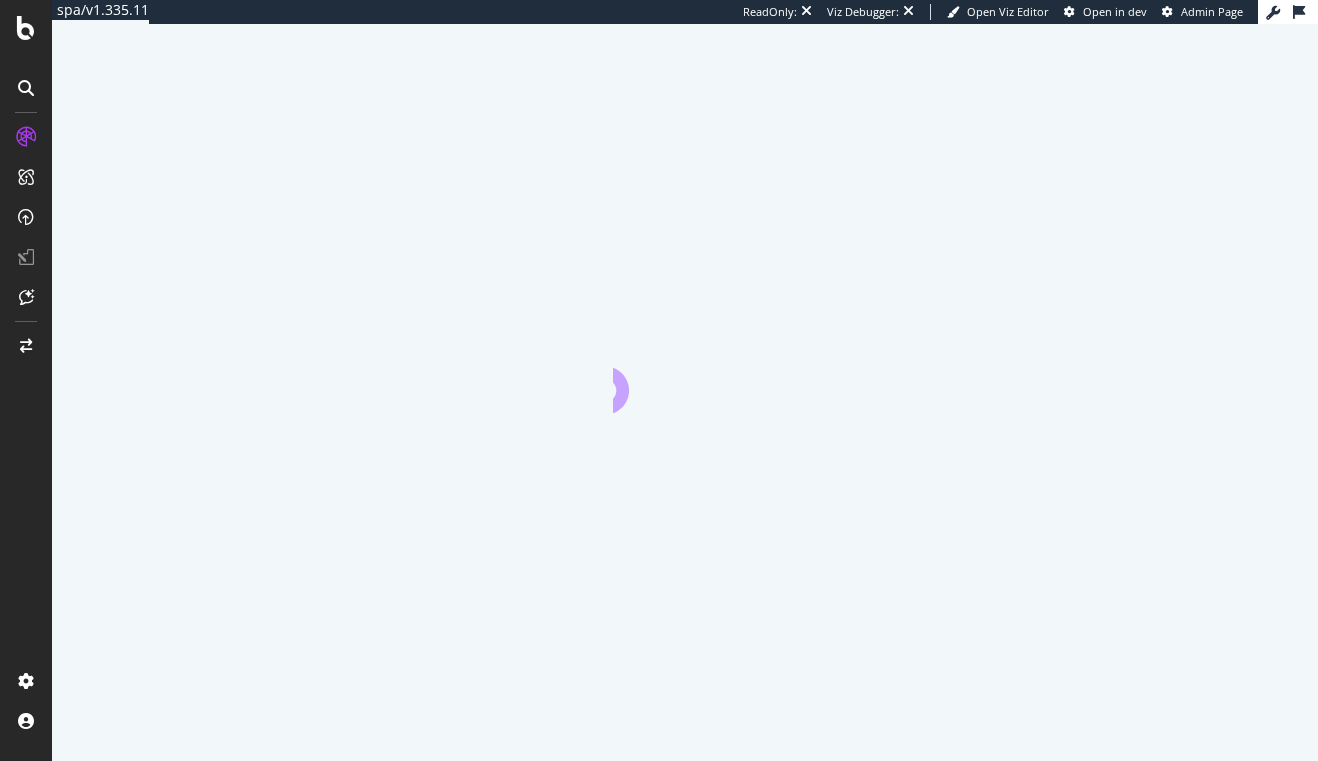 scroll, scrollTop: 0, scrollLeft: 0, axis: both 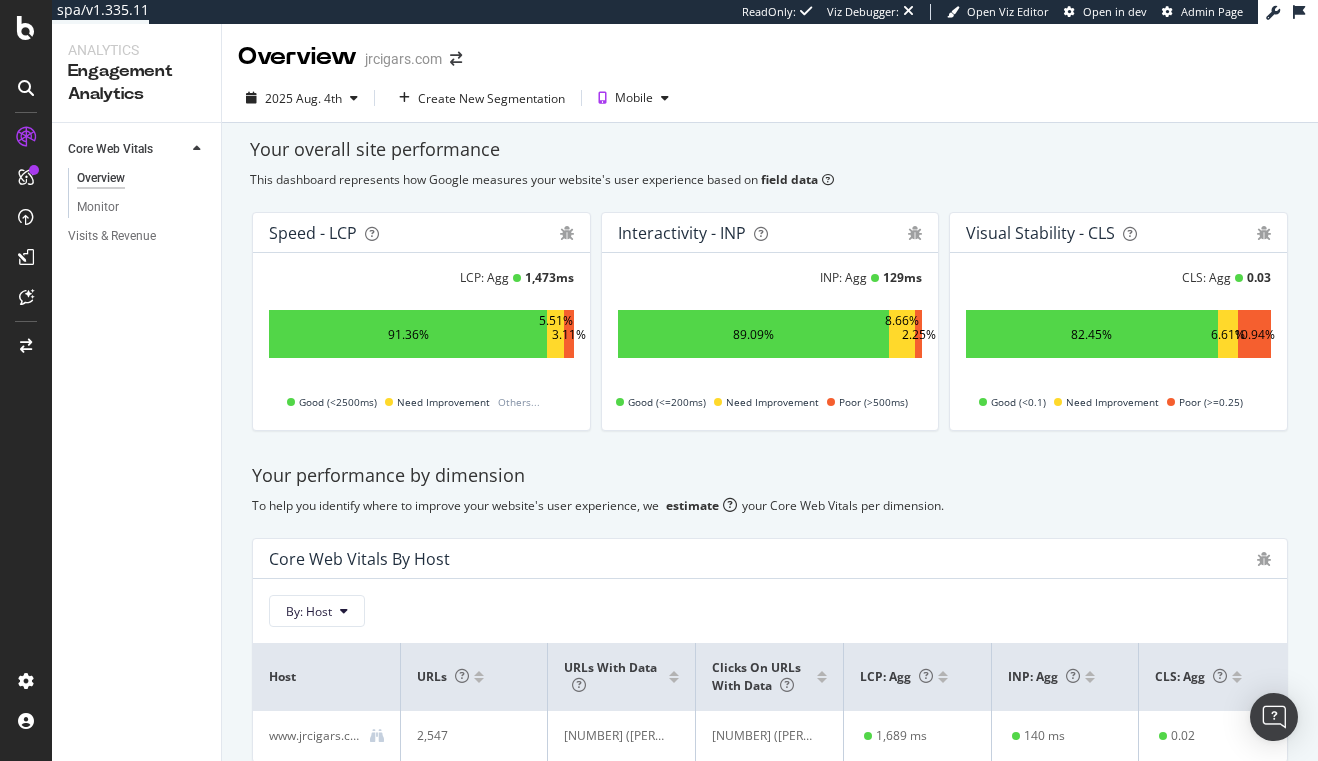 click on "Analytics" at bounding box center [136, 50] 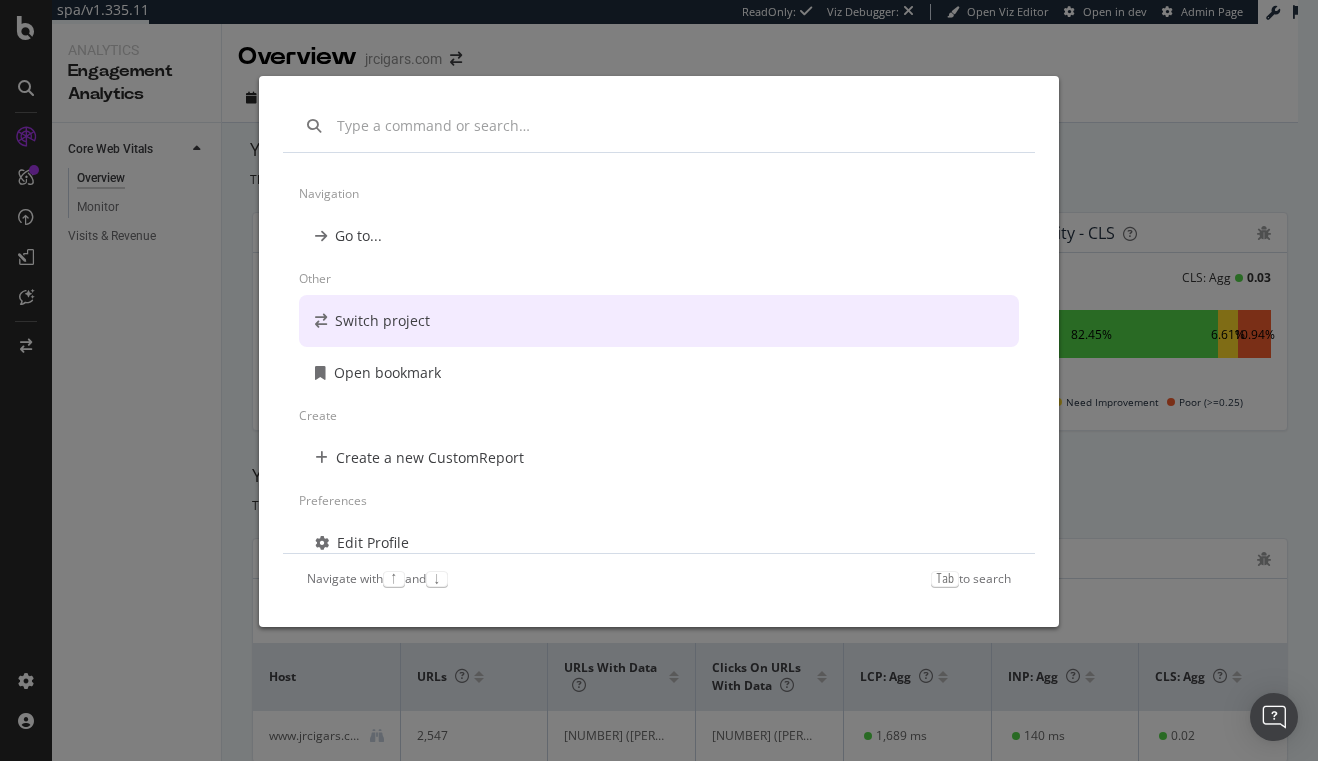 click on "Switch project" at bounding box center [659, 321] 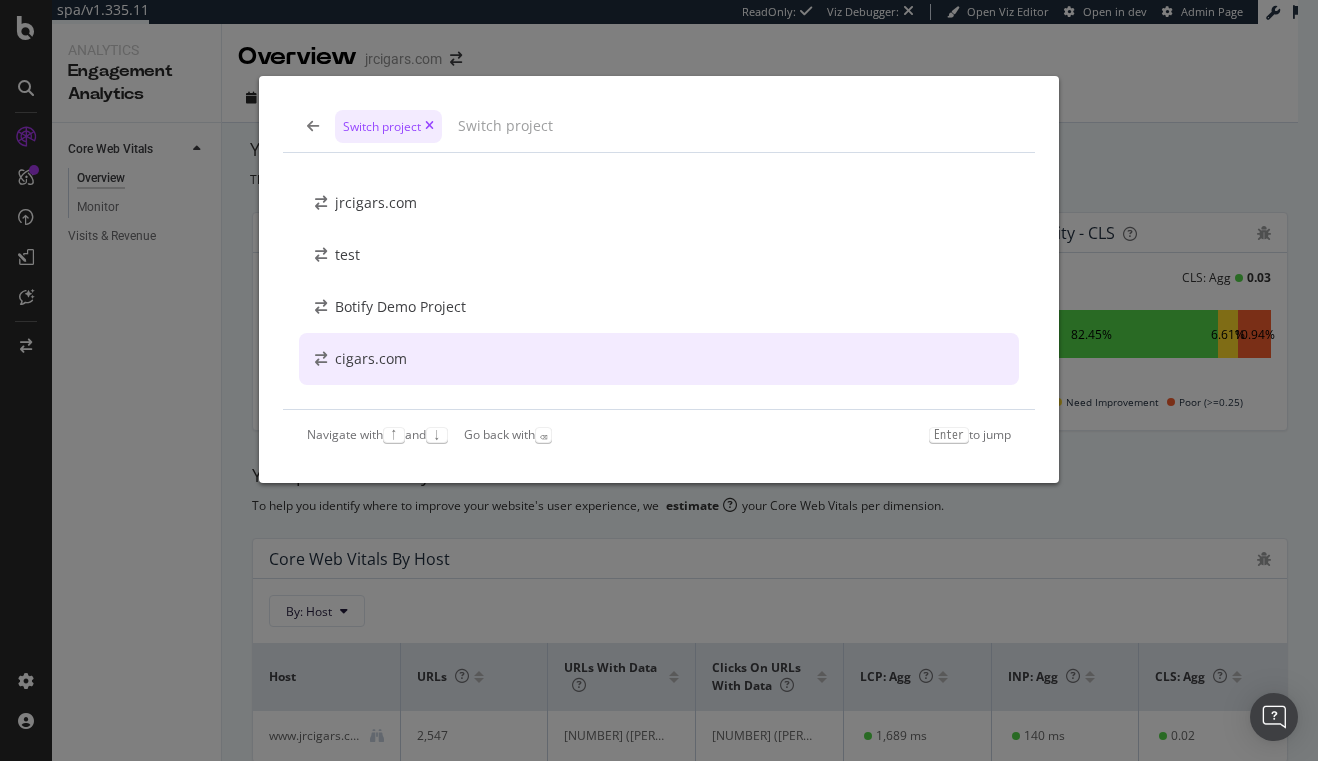 click on "cigars.com" at bounding box center (659, 359) 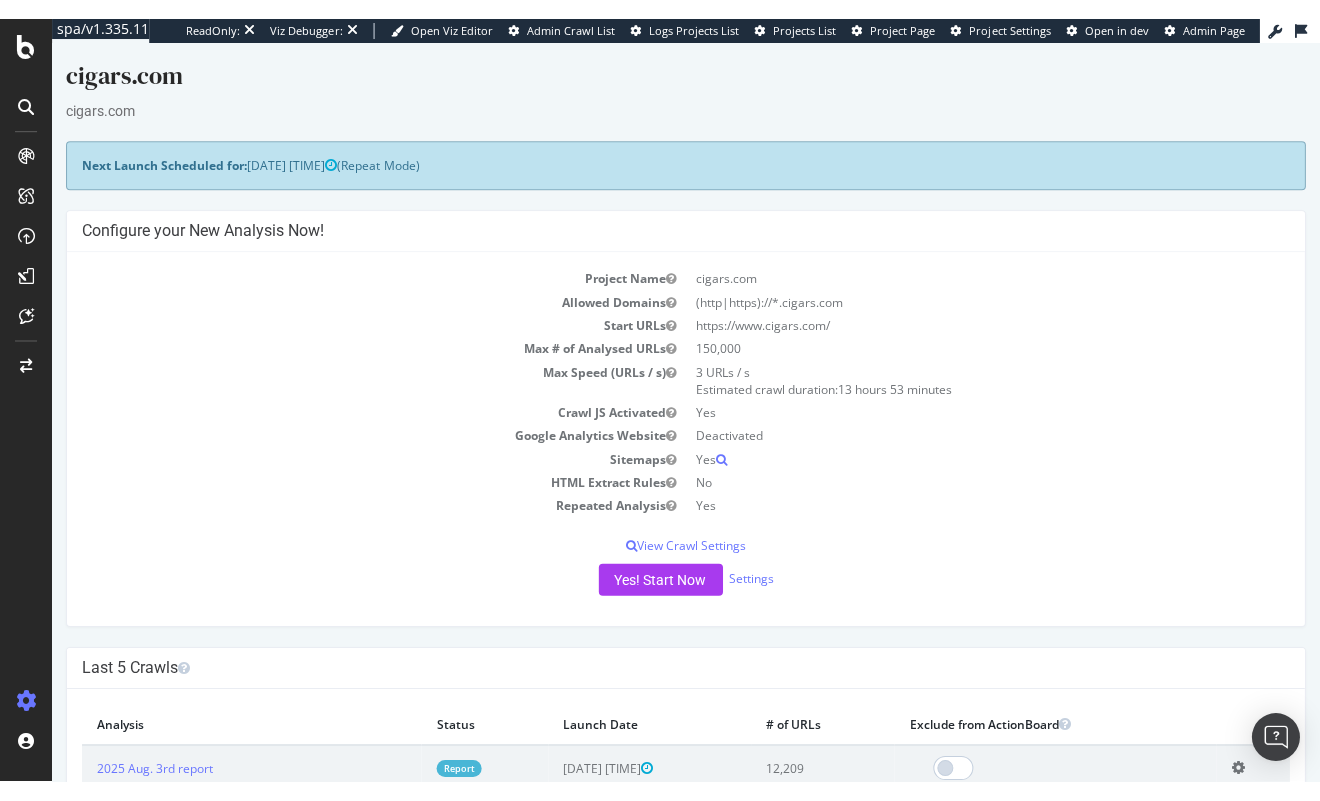 scroll, scrollTop: 5, scrollLeft: 0, axis: vertical 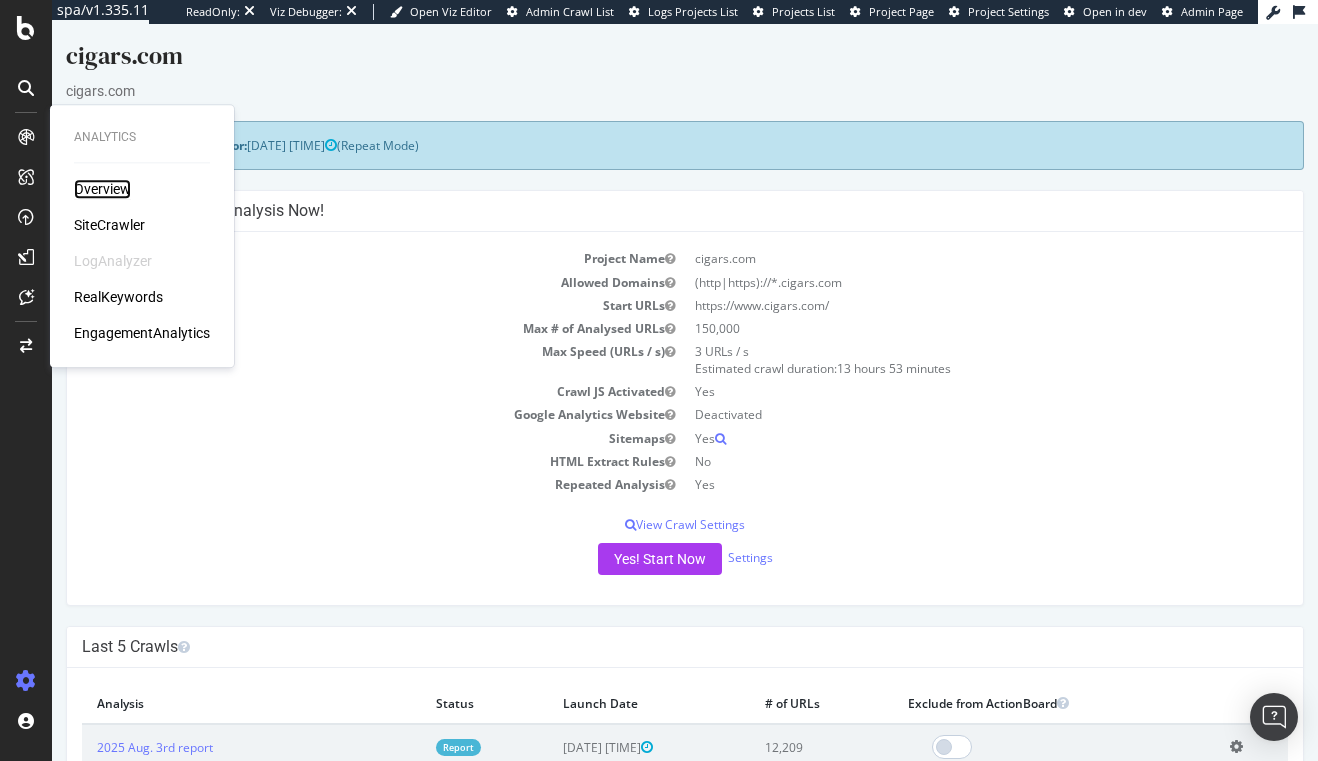 click on "Overview" at bounding box center [102, 189] 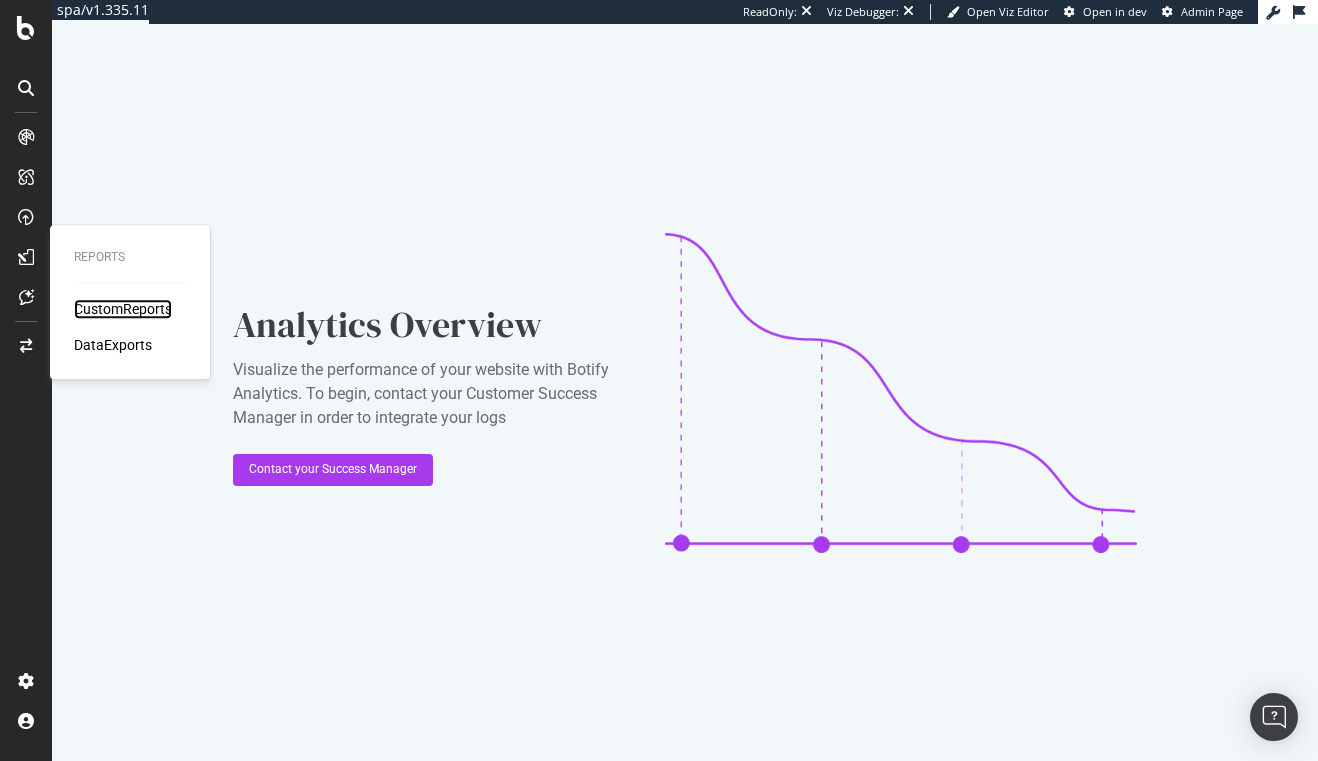 click on "CustomReports" at bounding box center (123, 309) 